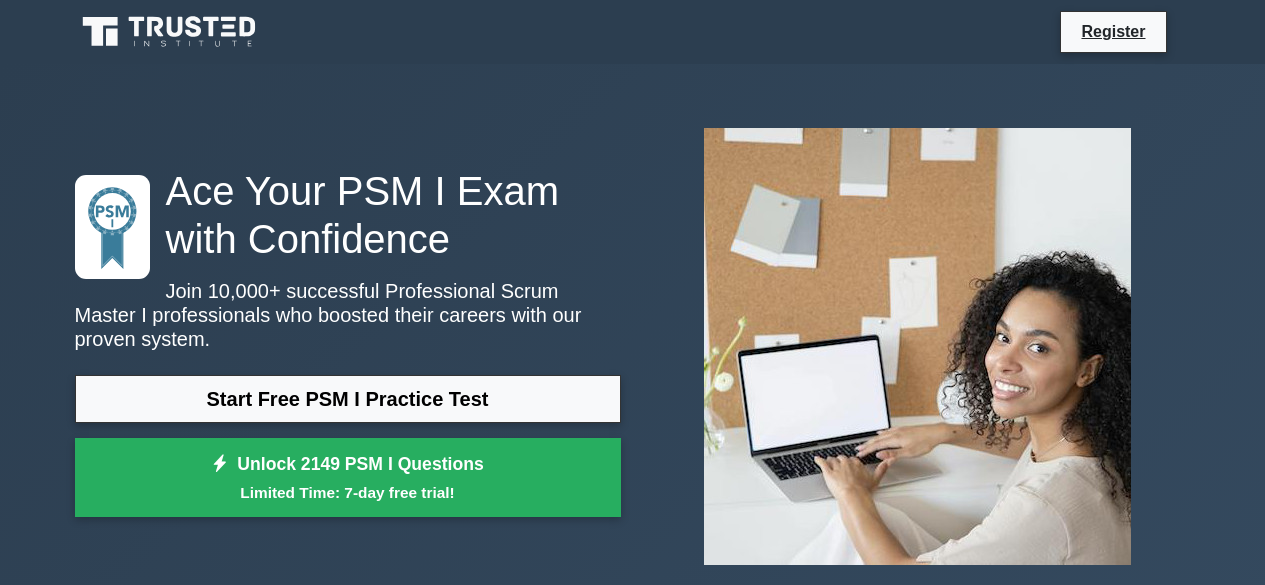 scroll, scrollTop: 1049, scrollLeft: 0, axis: vertical 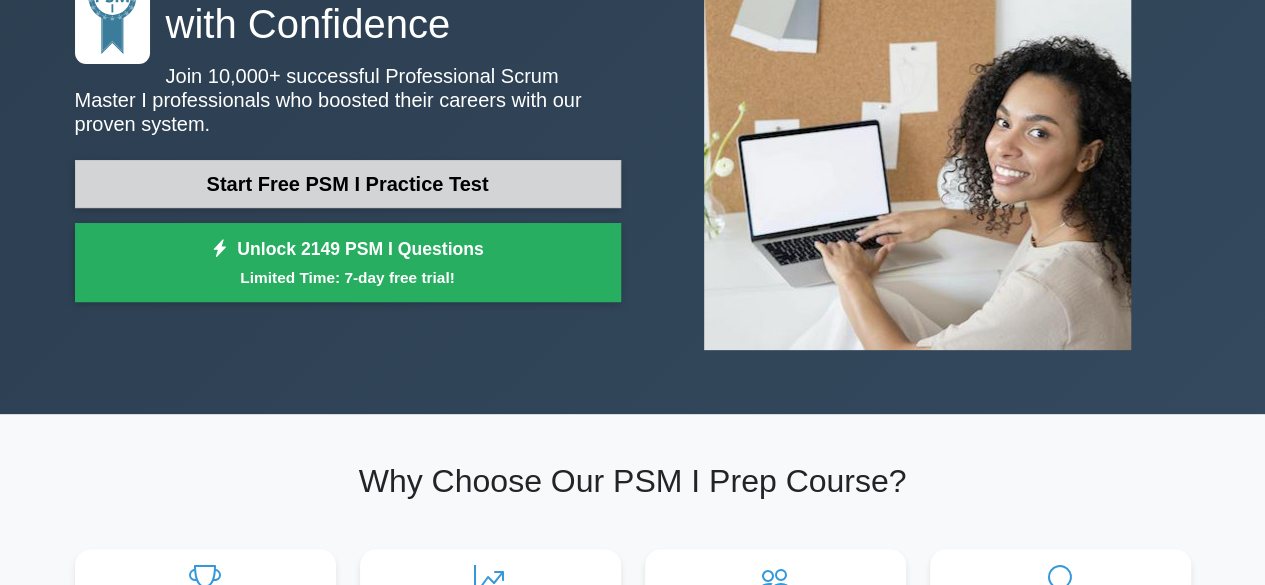 click on "Start Free PSM I Practice Test" at bounding box center (348, 184) 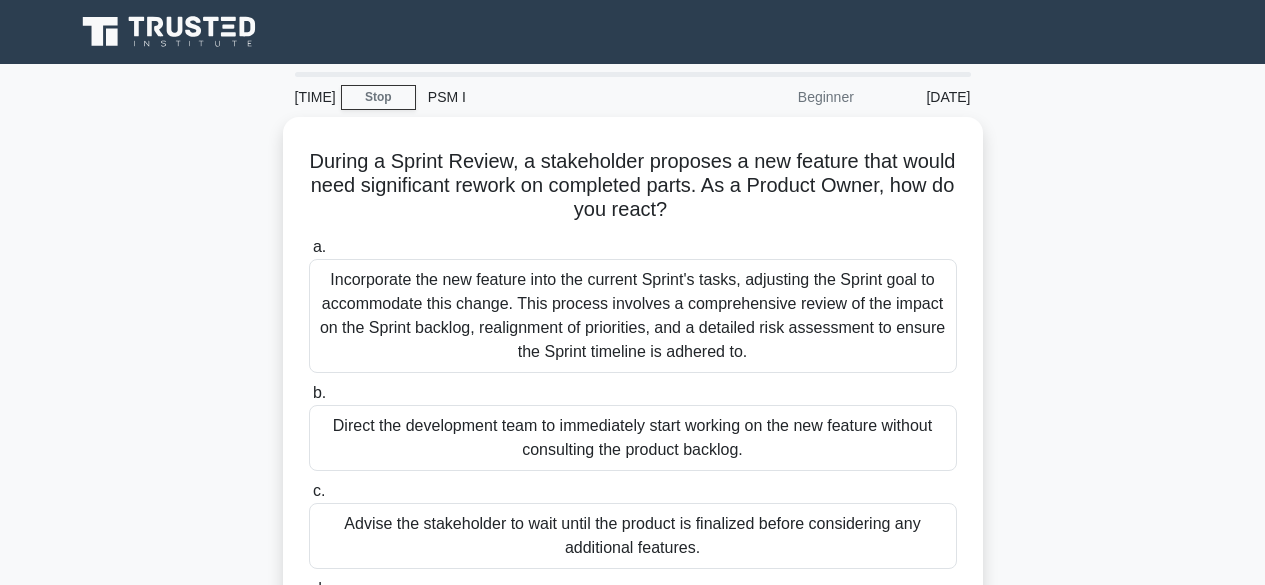 scroll, scrollTop: 0, scrollLeft: 0, axis: both 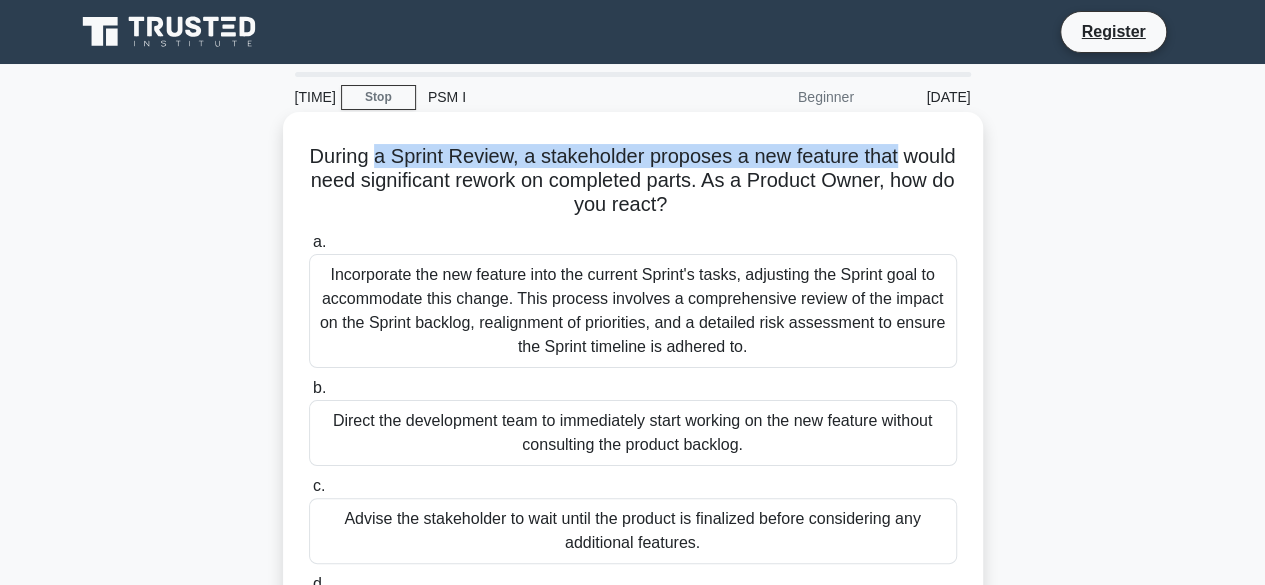 drag, startPoint x: 404, startPoint y: 159, endPoint x: 929, endPoint y: 155, distance: 525.01526 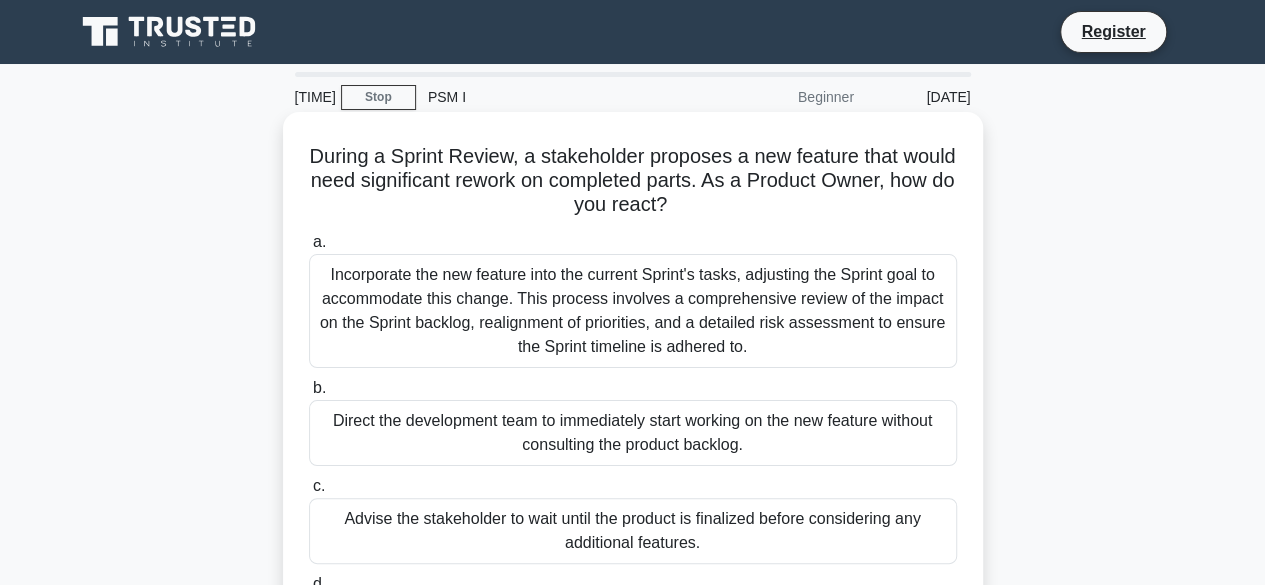 click on "Incorporate the new feature into the current Sprint's tasks, adjusting the Sprint goal to accommodate this change. This process involves a comprehensive review of the impact on the Sprint backlog, realignment of priorities, and a detailed risk assessment to ensure the Sprint timeline is adhered to." at bounding box center [633, 311] 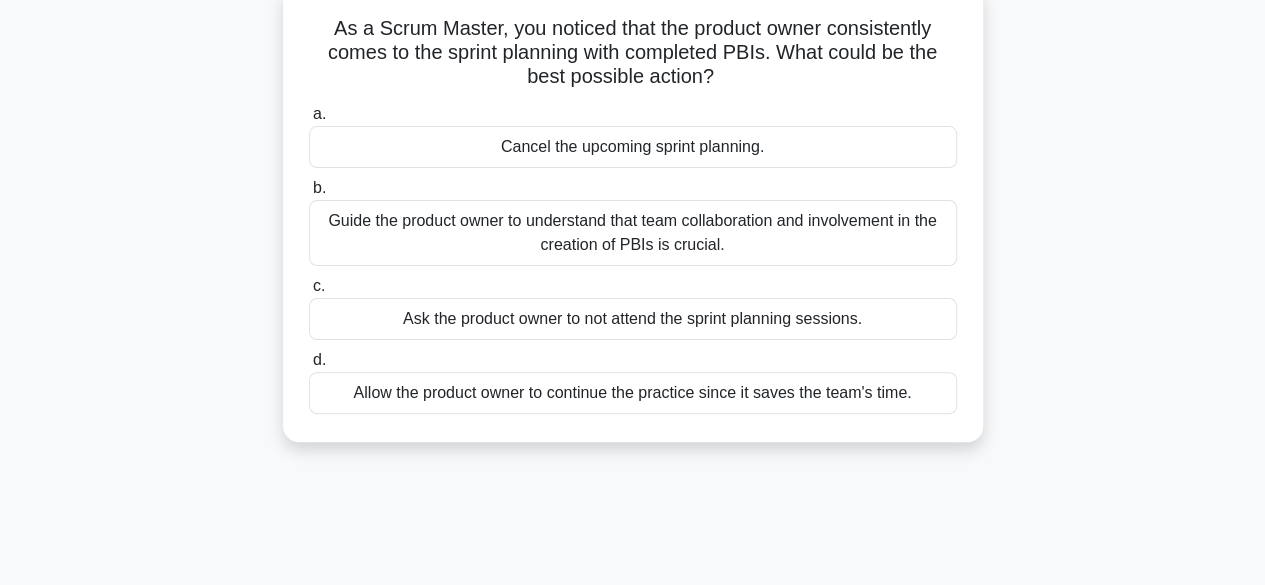 scroll, scrollTop: 134, scrollLeft: 0, axis: vertical 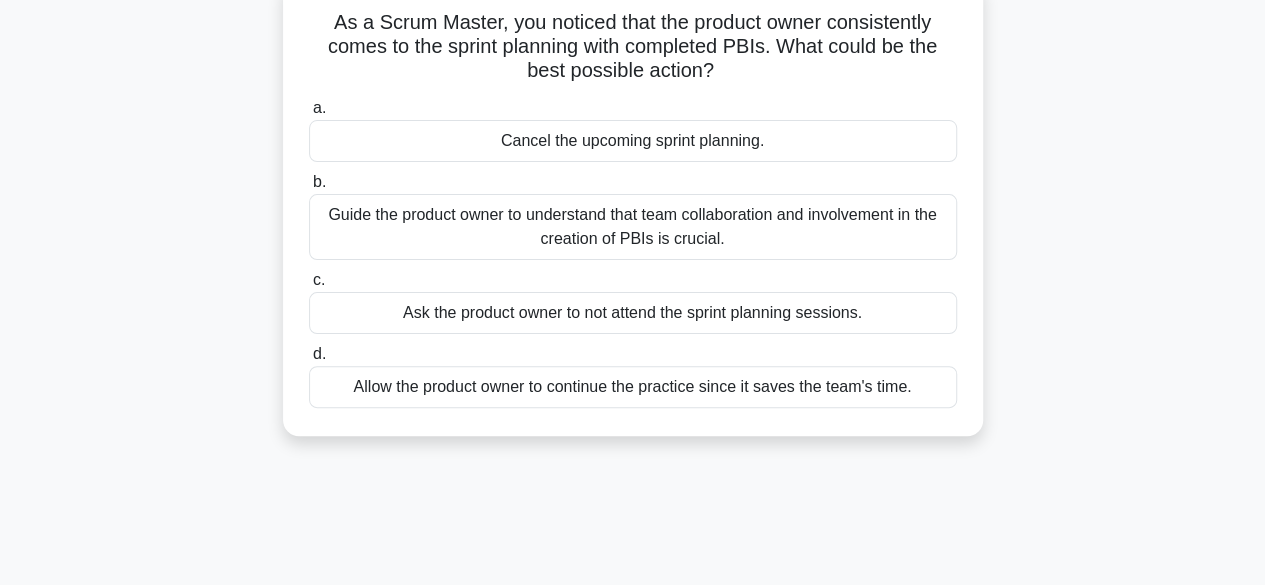 click on "Guide the product owner to understand that team collaboration and involvement in the creation of PBIs is crucial." at bounding box center (633, 227) 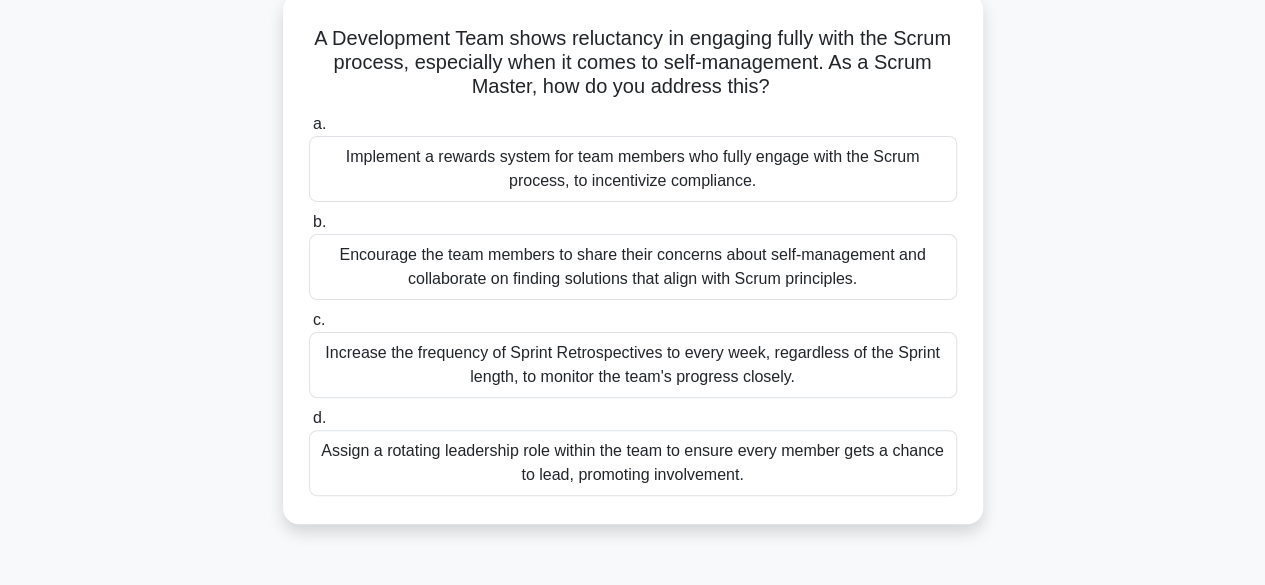 scroll, scrollTop: 124, scrollLeft: 0, axis: vertical 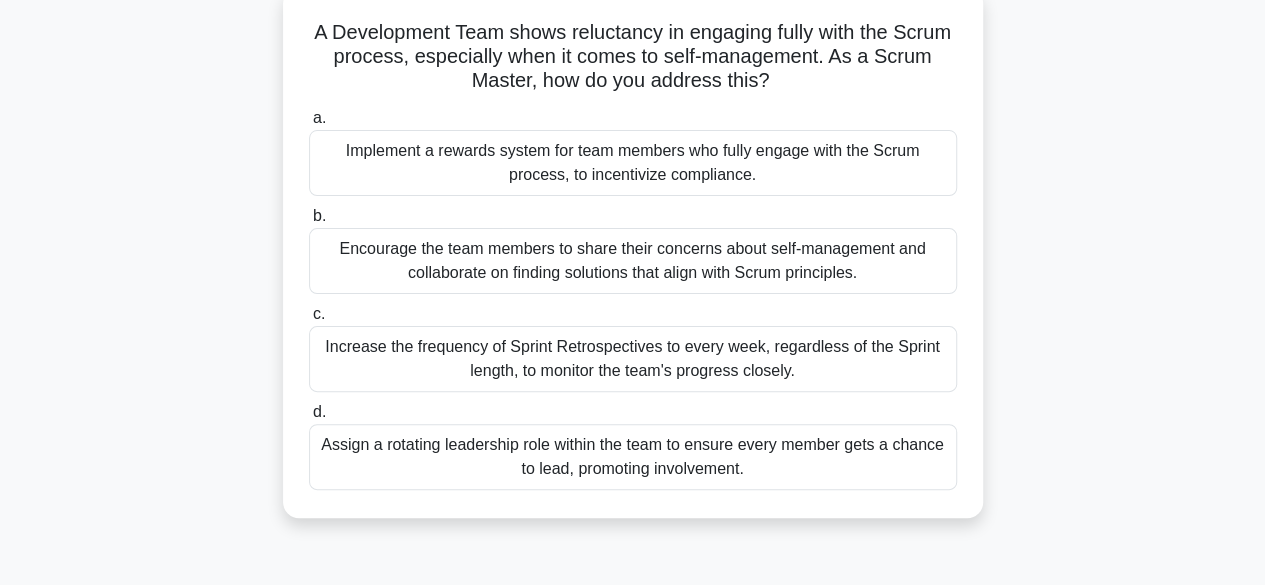 click on "Encourage the team members to share their concerns about self-management and collaborate on finding solutions that align with Scrum principles." at bounding box center [633, 261] 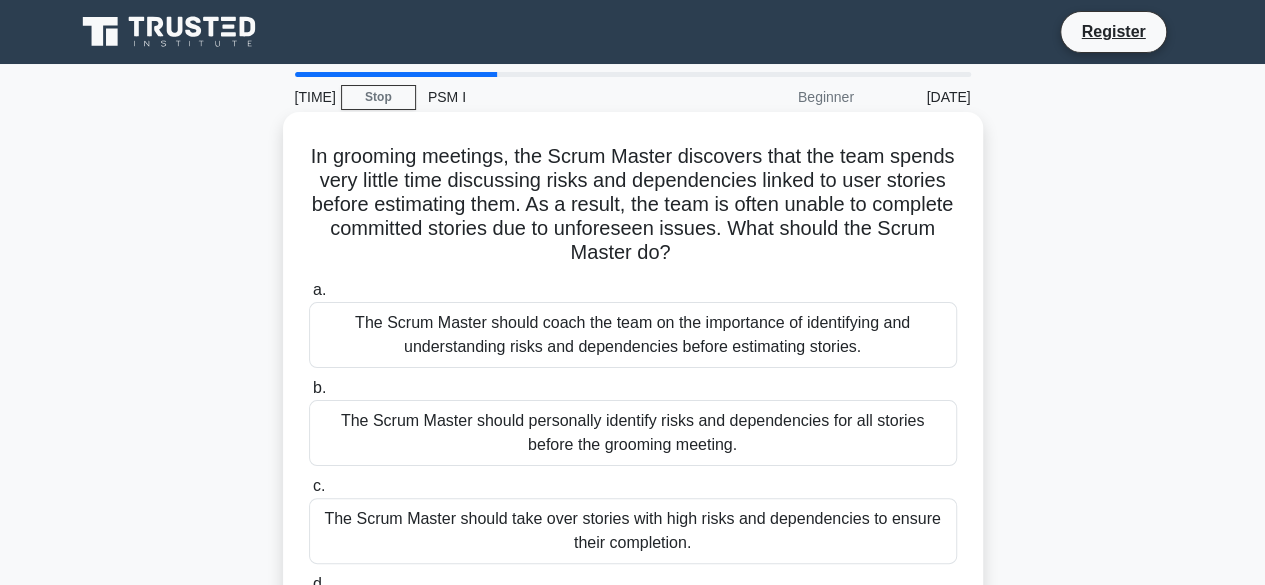 scroll, scrollTop: 36, scrollLeft: 0, axis: vertical 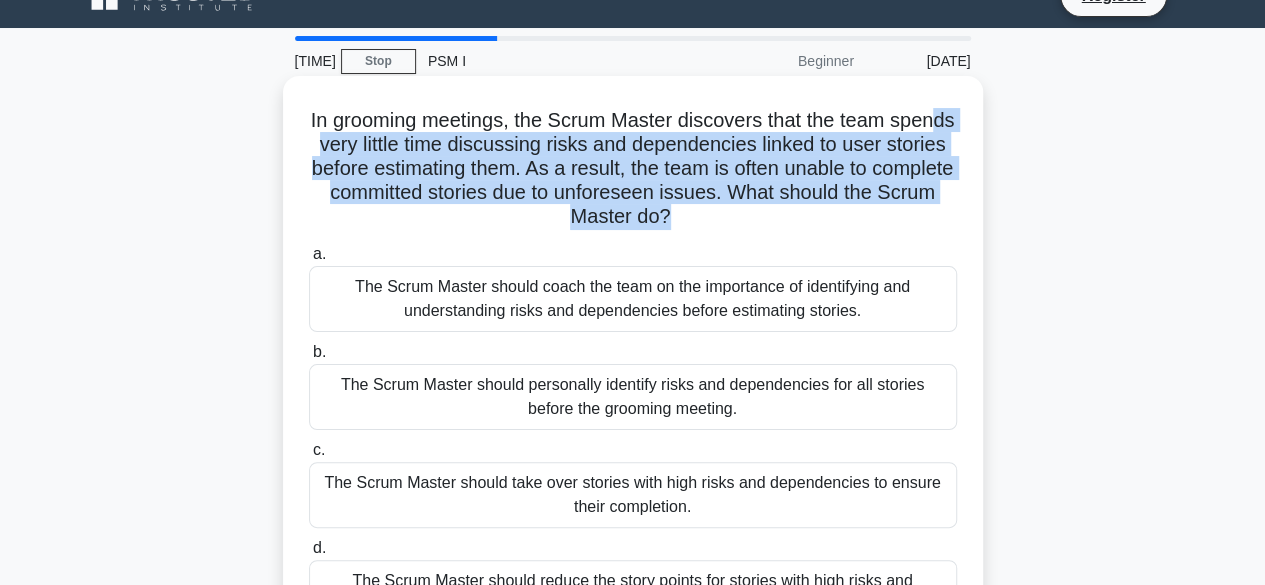 drag, startPoint x: 700, startPoint y: 220, endPoint x: 351, endPoint y: 131, distance: 360.1694 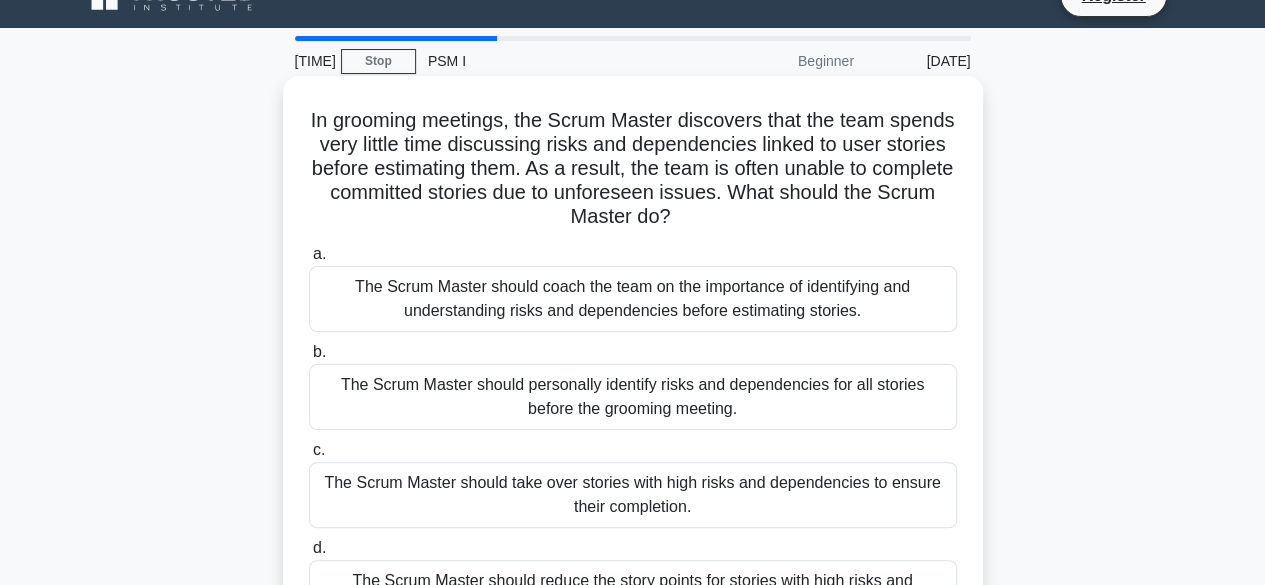 click on "In grooming meetings, the Scrum Master discovers that the team spends very little time discussing risks and dependencies linked to user stories before estimating them. As a result, the team is often unable to complete committed stories due to unforeseen issues. What should the Scrum Master do?" at bounding box center [633, 169] 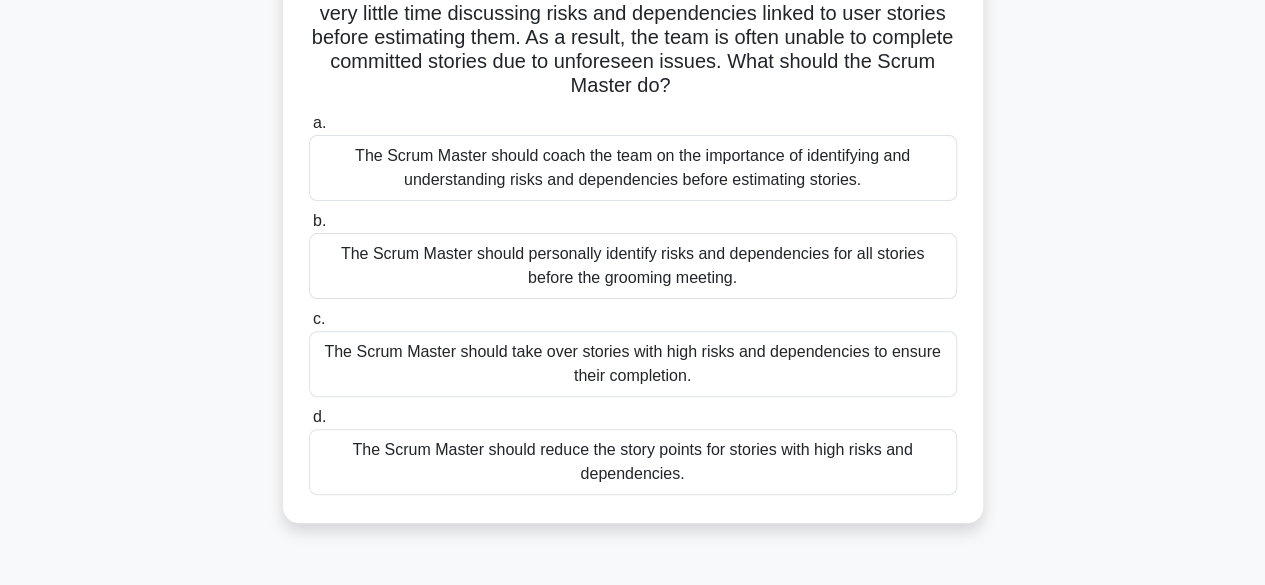 scroll, scrollTop: 173, scrollLeft: 0, axis: vertical 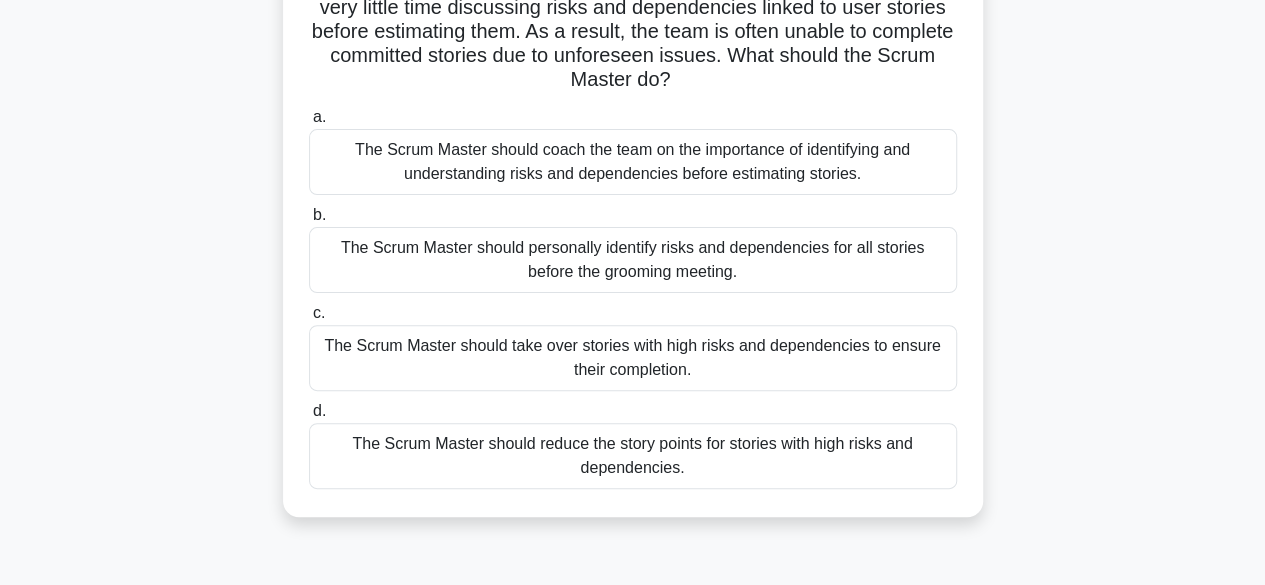 click on "The Scrum Master should take over stories with high risks and dependencies to ensure their completion." at bounding box center [633, 358] 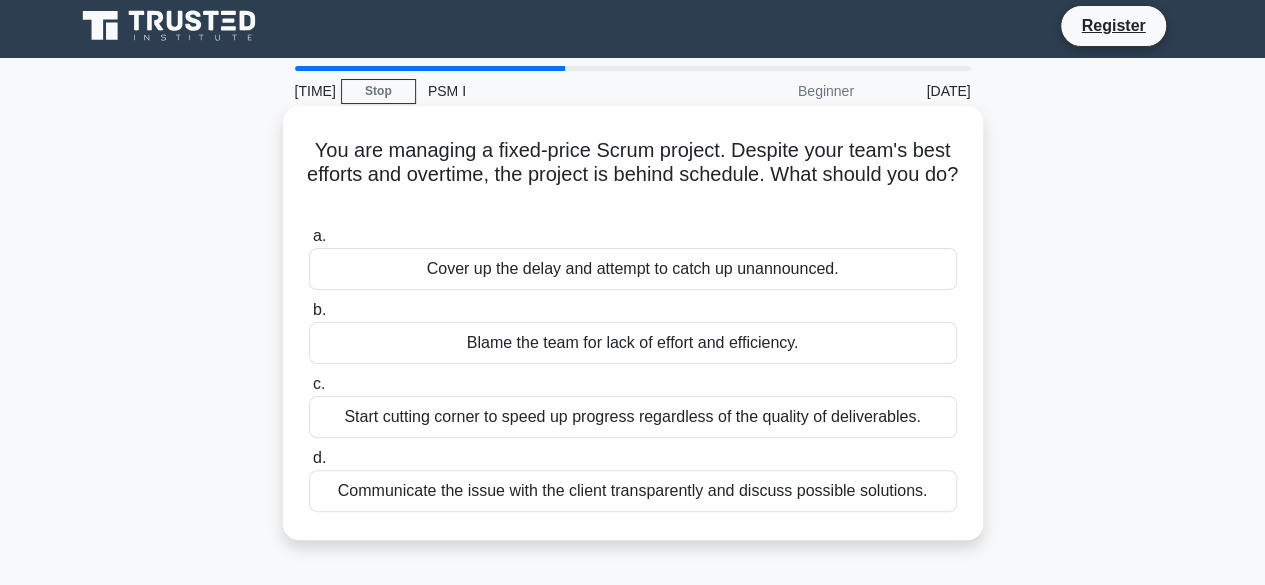 scroll, scrollTop: 0, scrollLeft: 0, axis: both 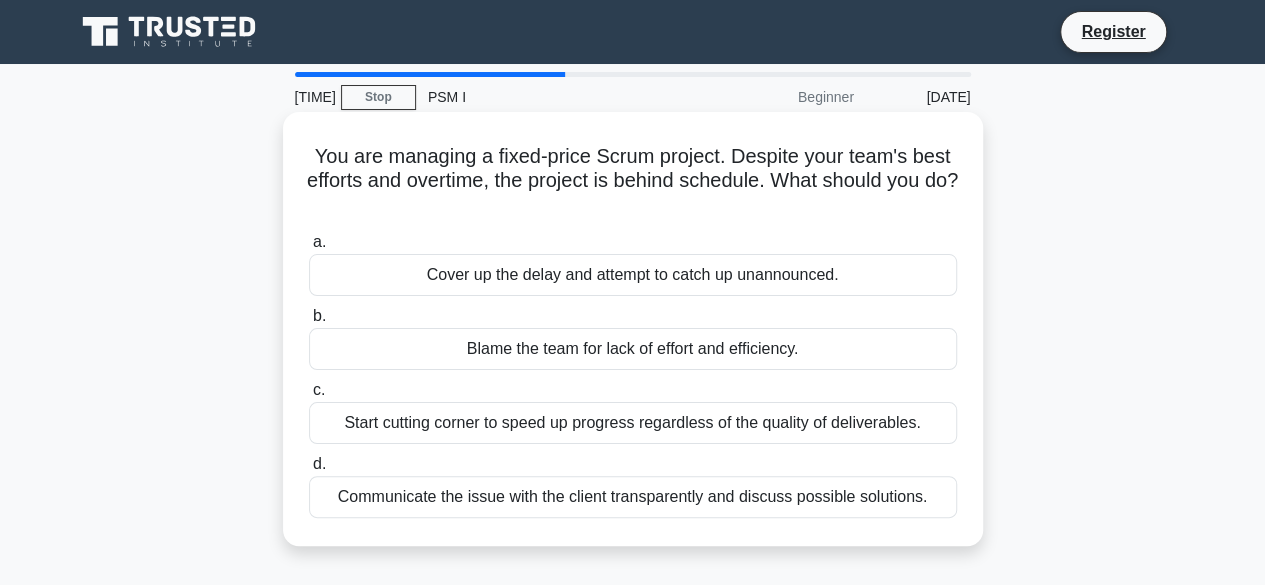 click on "Communicate the issue with the client transparently and discuss possible solutions." at bounding box center (633, 497) 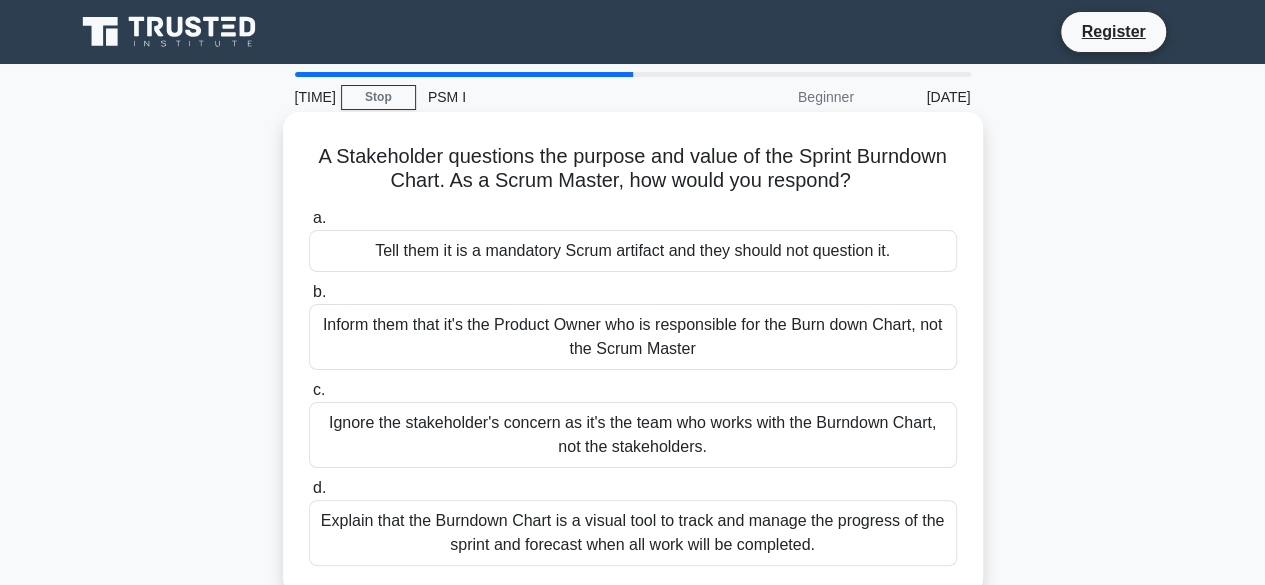 click on "Explain that the Burndown Chart is a visual tool to track and manage the progress of the sprint and forecast when all work will be completed." at bounding box center (633, 533) 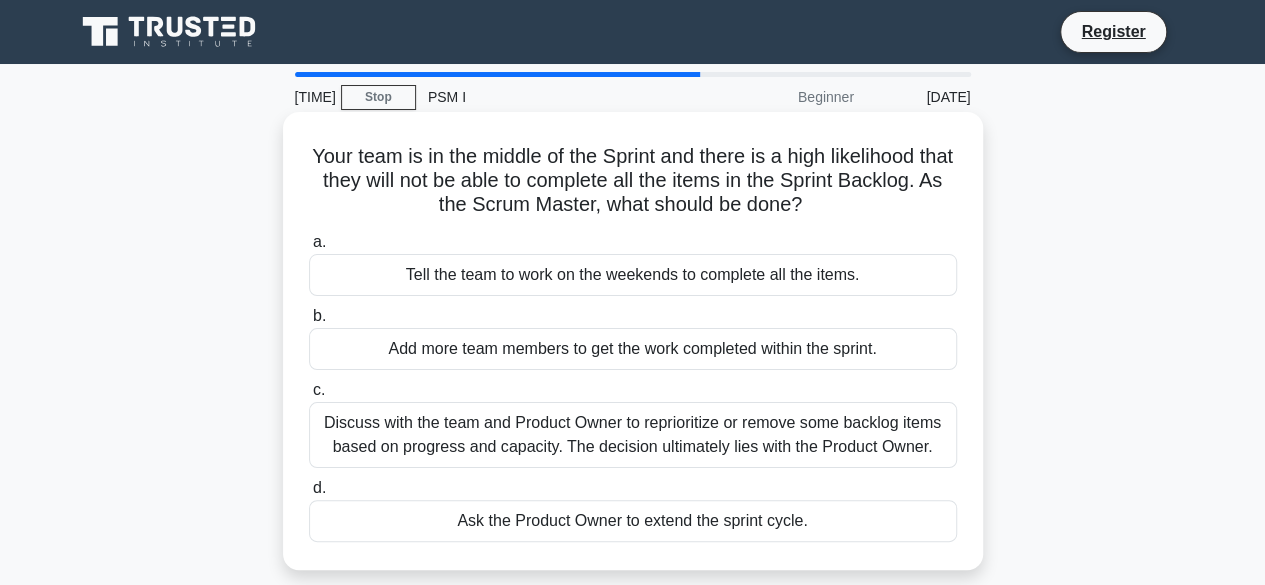 click on "Discuss with the team and Product Owner to reprioritize or remove some backlog items based on progress and capacity. The decision ultimately lies with the Product Owner." at bounding box center (633, 435) 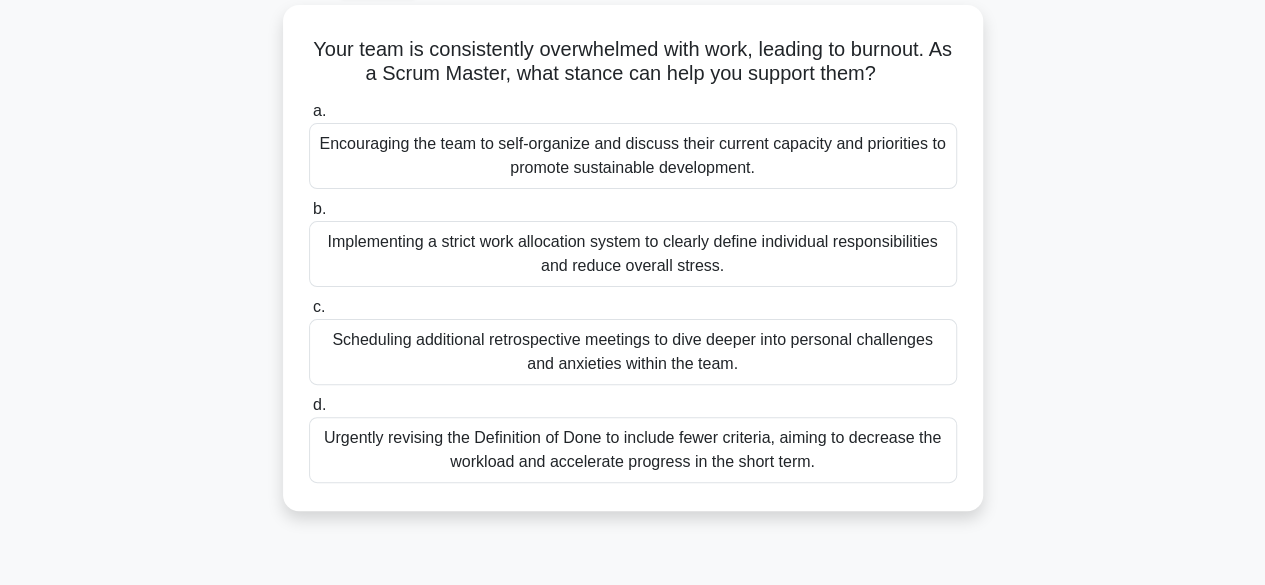 scroll, scrollTop: 118, scrollLeft: 0, axis: vertical 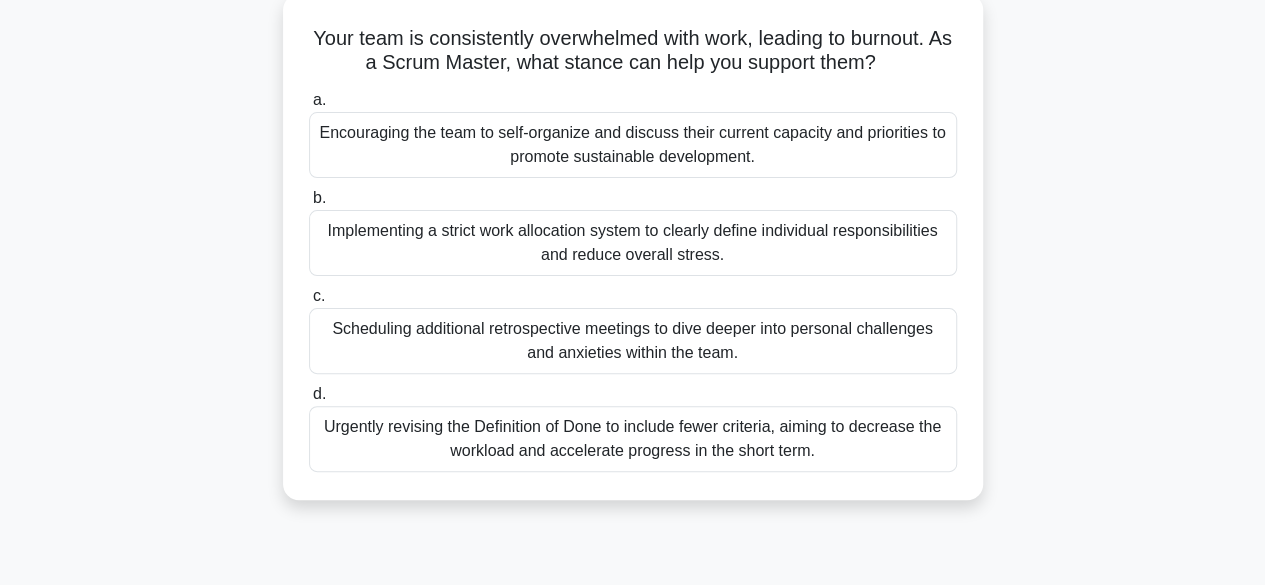 click on "Urgently revising the Definition of Done to include fewer criteria, aiming to decrease the workload and accelerate progress in the short term." at bounding box center (633, 439) 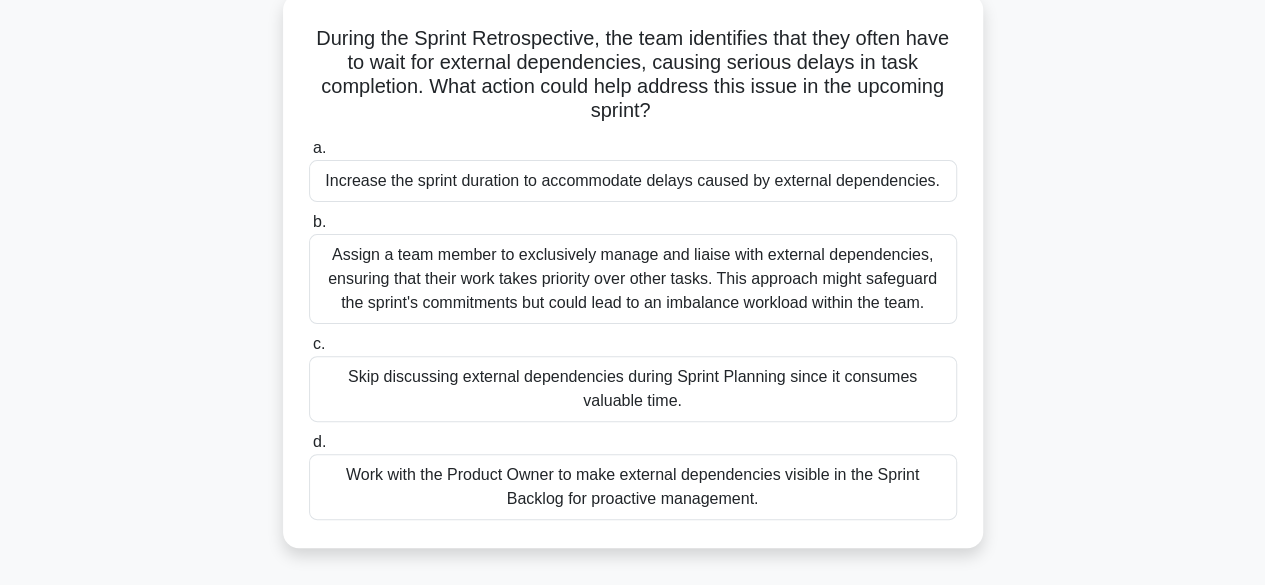 scroll, scrollTop: 132, scrollLeft: 0, axis: vertical 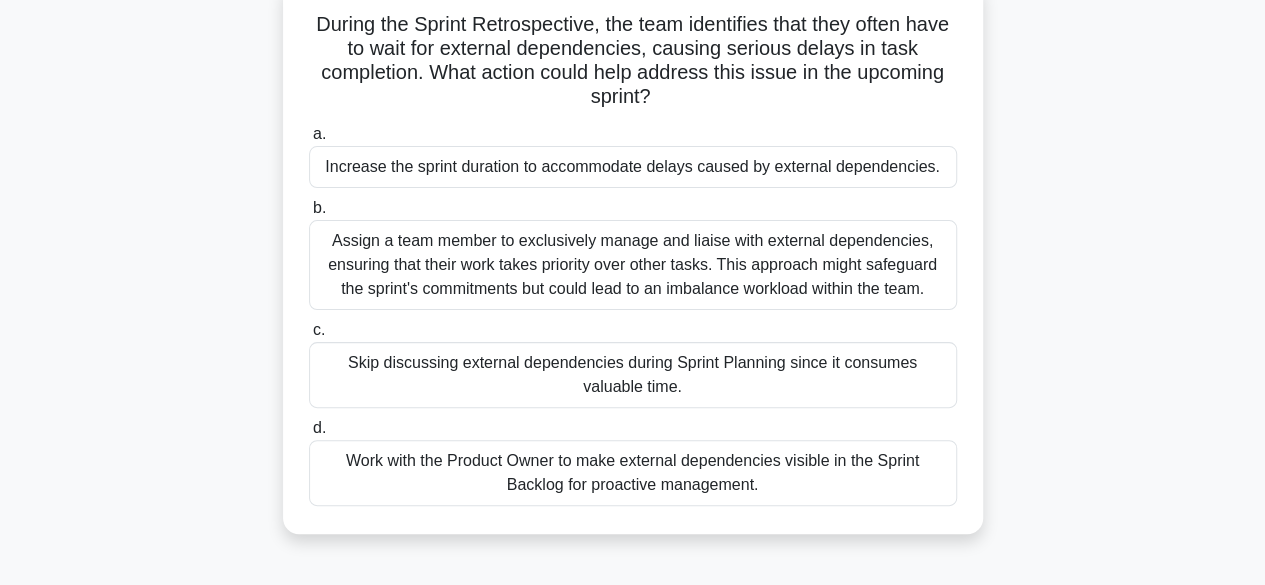 click on "Work with the Product Owner to make external dependencies visible in the Sprint Backlog for proactive management." at bounding box center (633, 473) 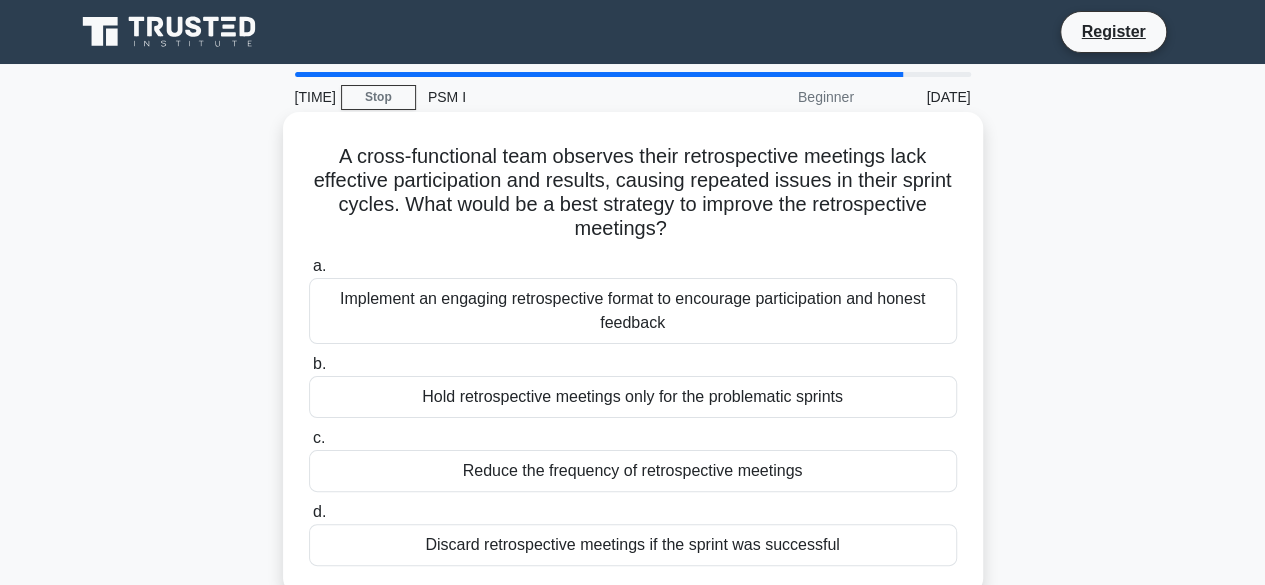 scroll, scrollTop: 146, scrollLeft: 0, axis: vertical 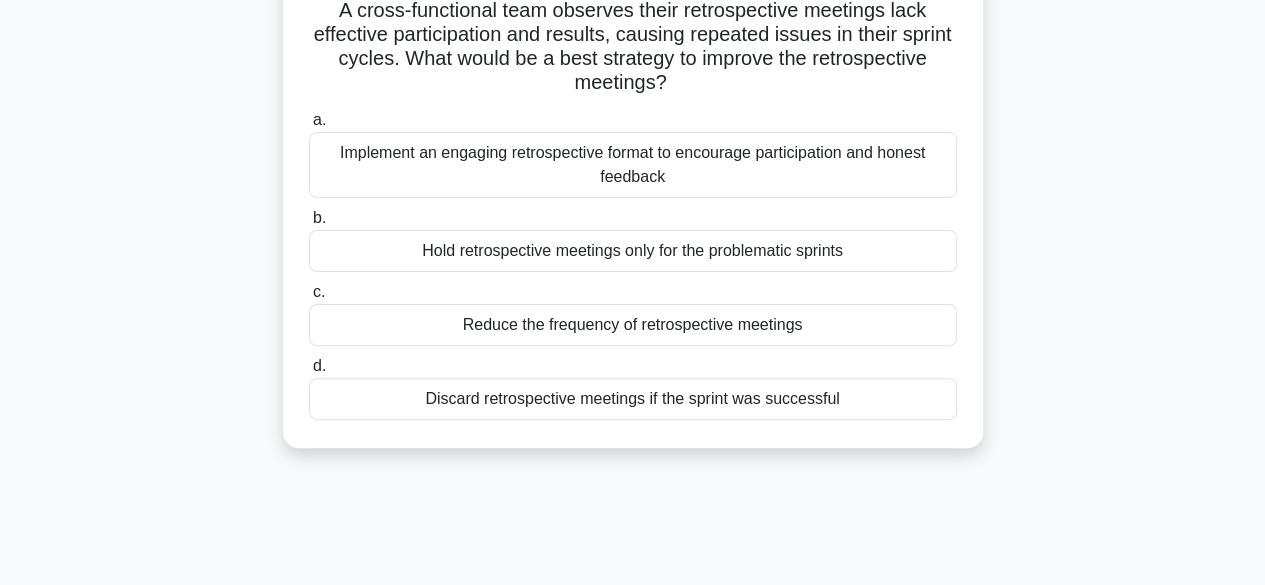 click on "Implement an engaging retrospective format to encourage participation and honest feedback" at bounding box center (633, 165) 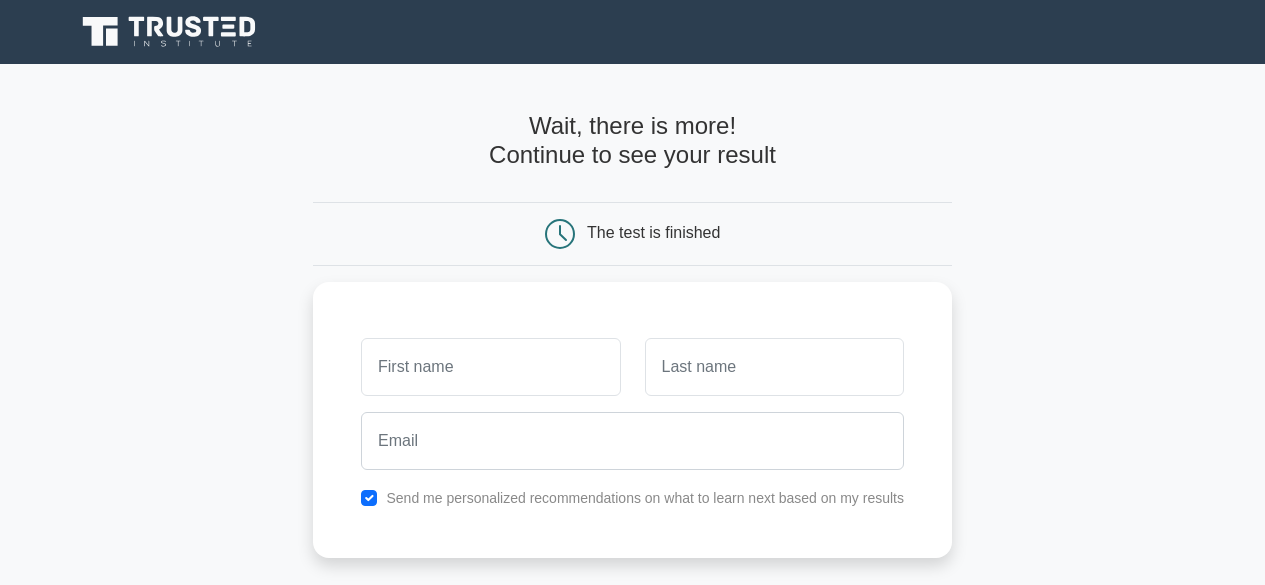 scroll, scrollTop: 0, scrollLeft: 0, axis: both 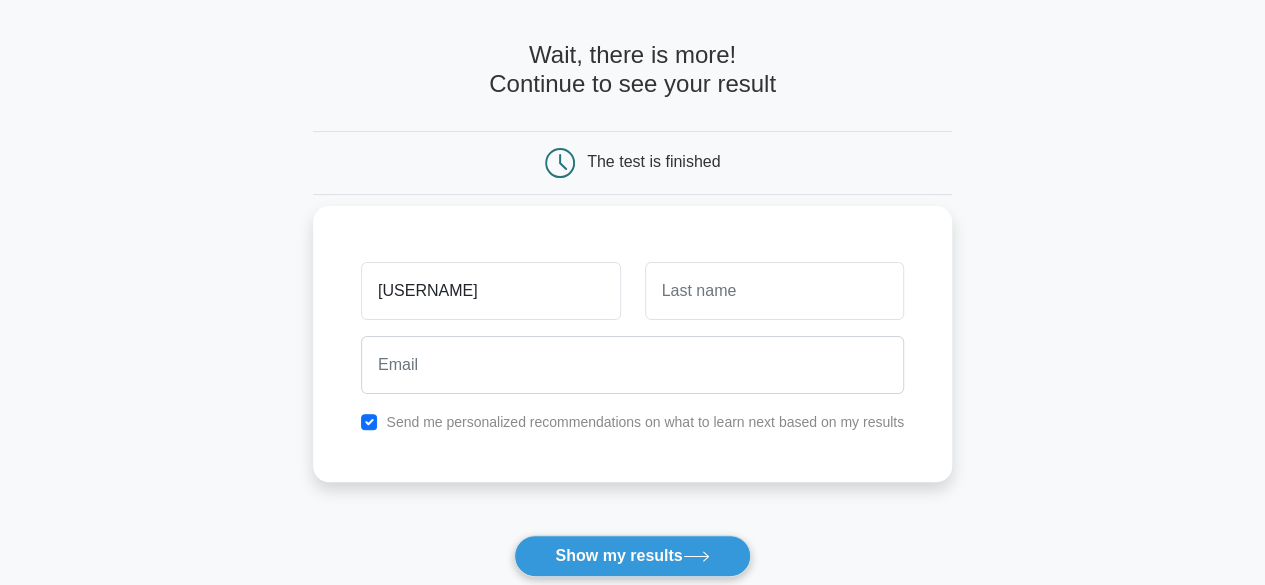 type on "[USERNAME]" 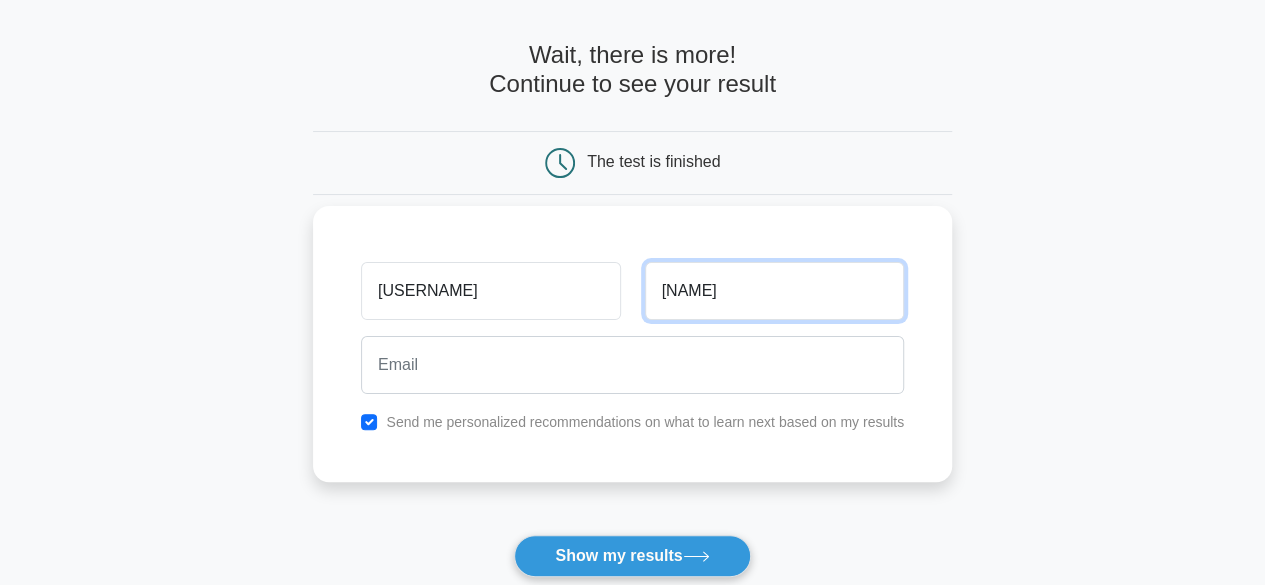 type on "[NAME]" 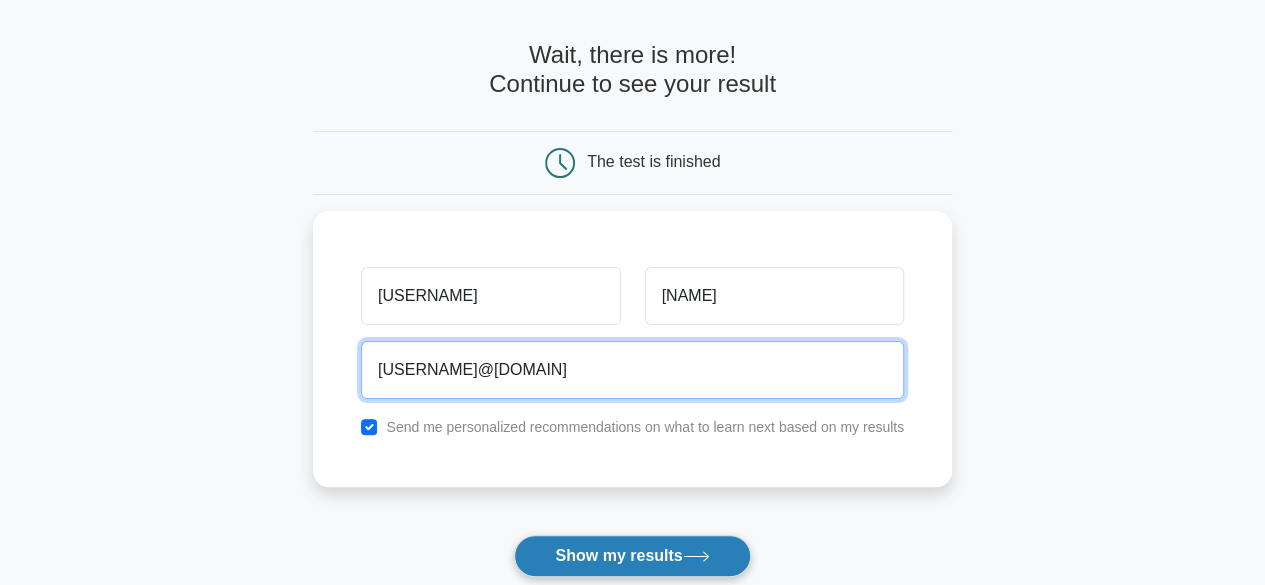 type on "Shivanivishwakarma0404@gmail.com" 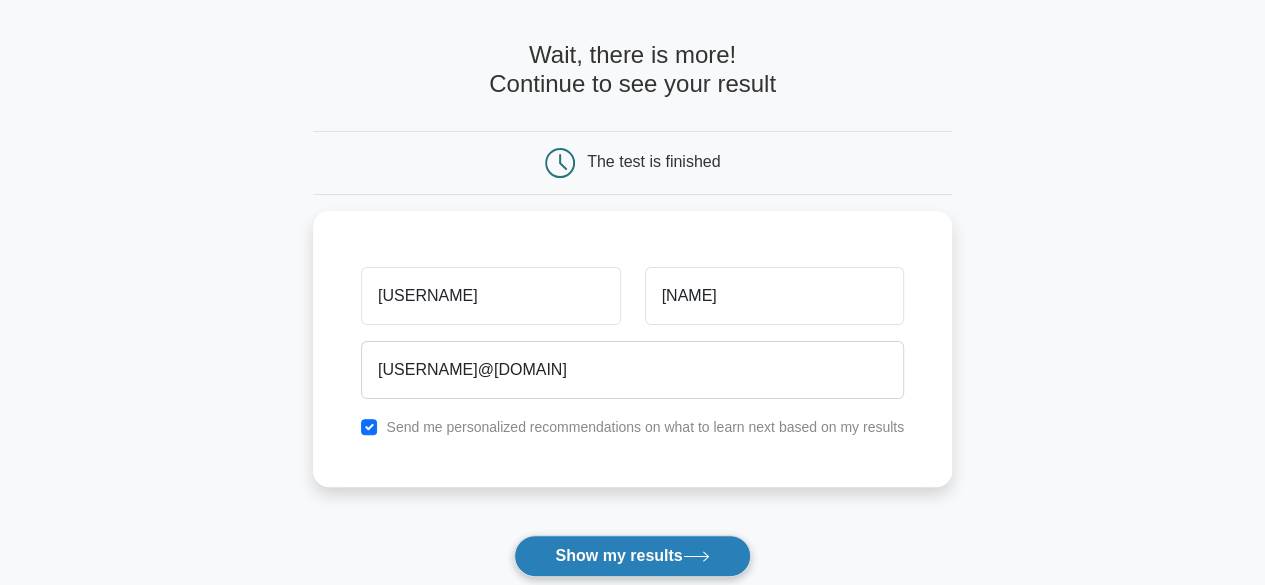 click on "Show my results" at bounding box center (632, 556) 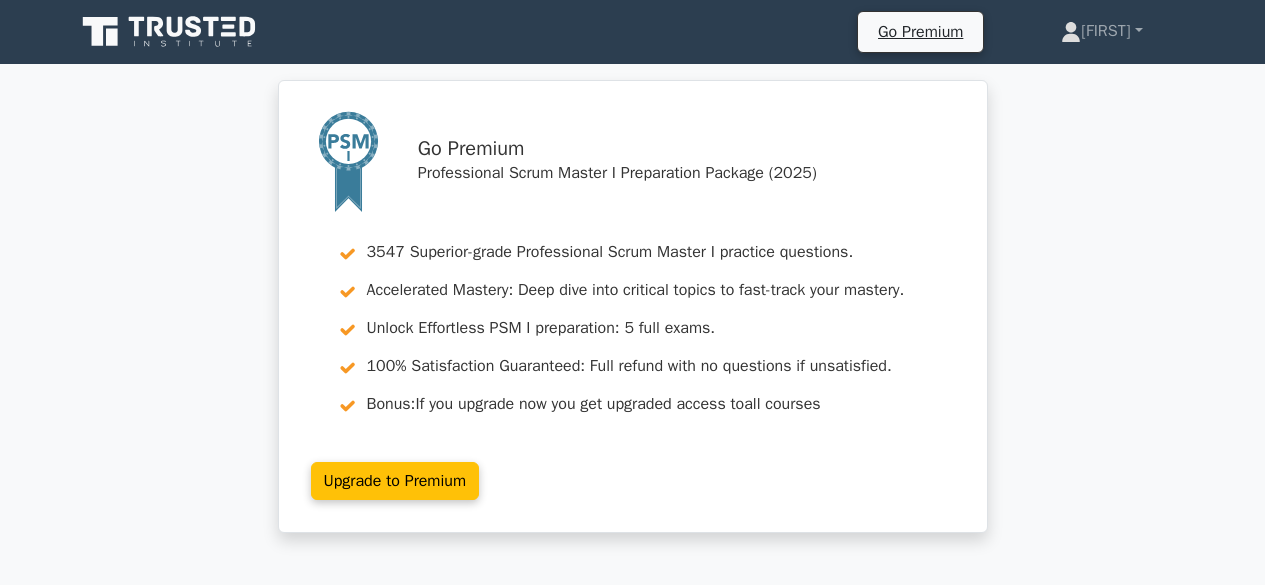 scroll, scrollTop: 0, scrollLeft: 0, axis: both 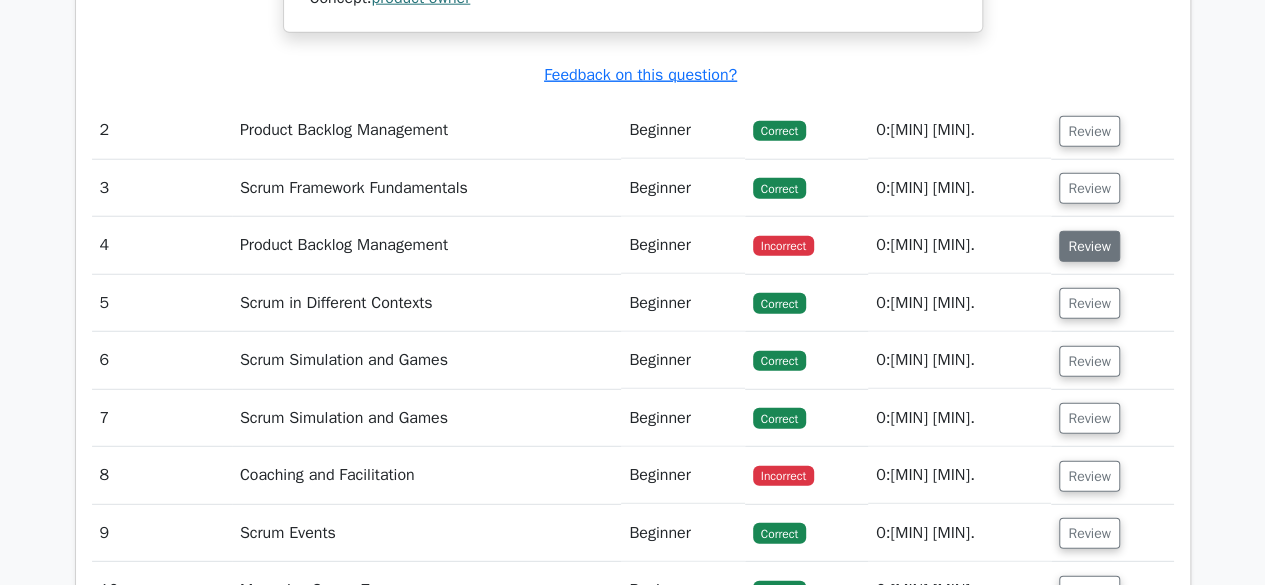 click on "Review" at bounding box center (1089, 246) 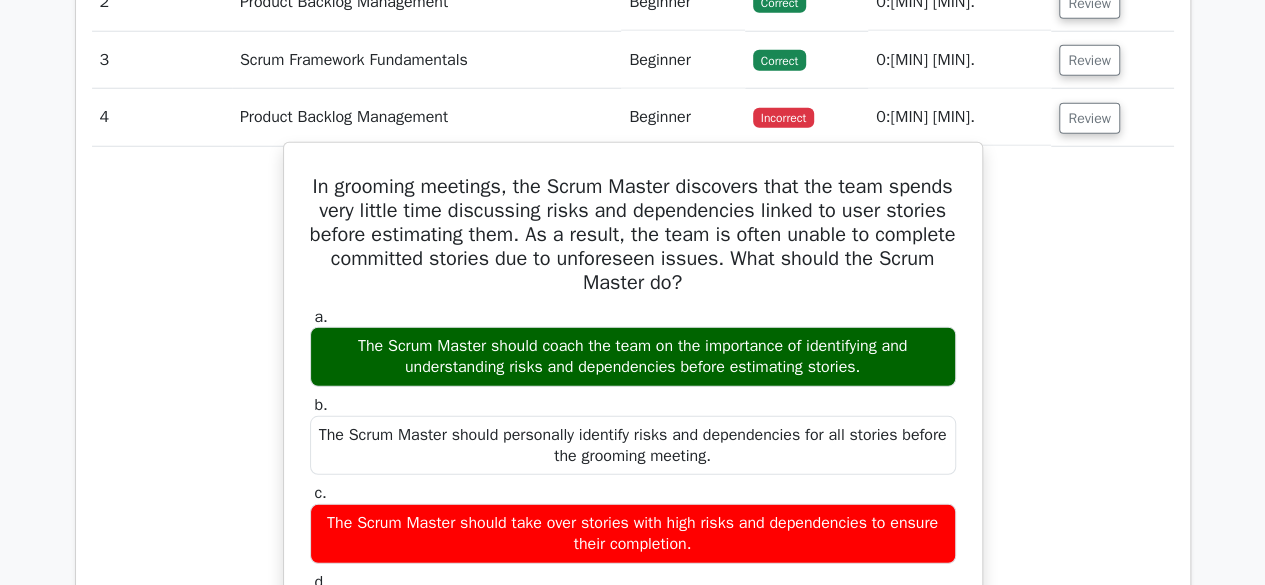 scroll, scrollTop: 2691, scrollLeft: 0, axis: vertical 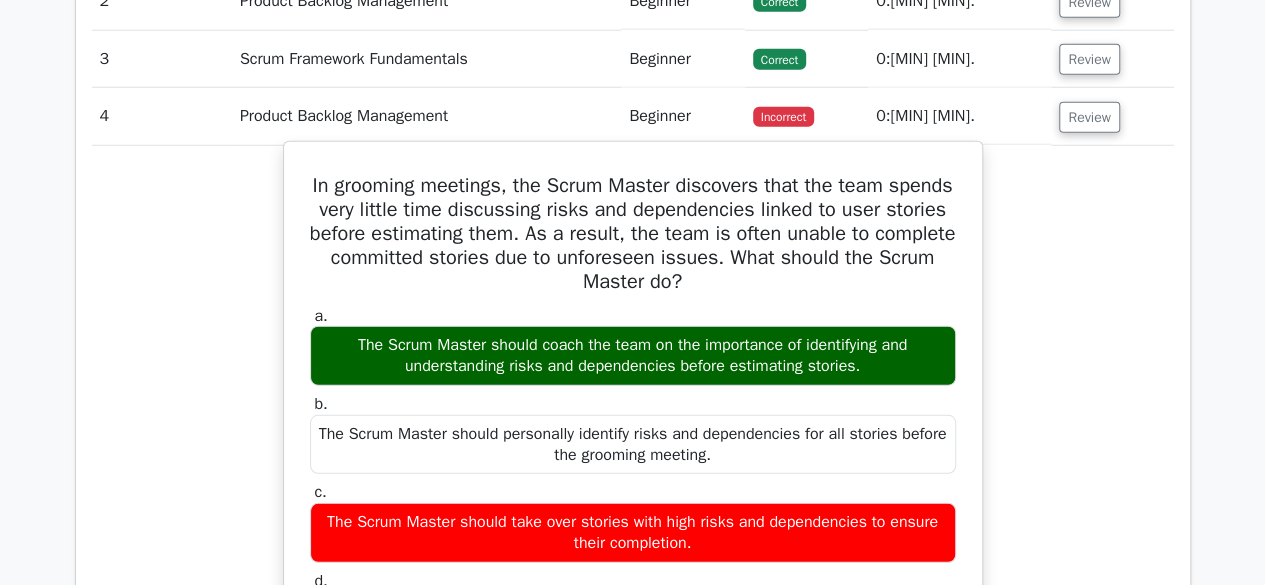 click on "b.
The Scrum Master should personally identify risks and dependencies for all stories before the grooming meeting." at bounding box center [633, 434] 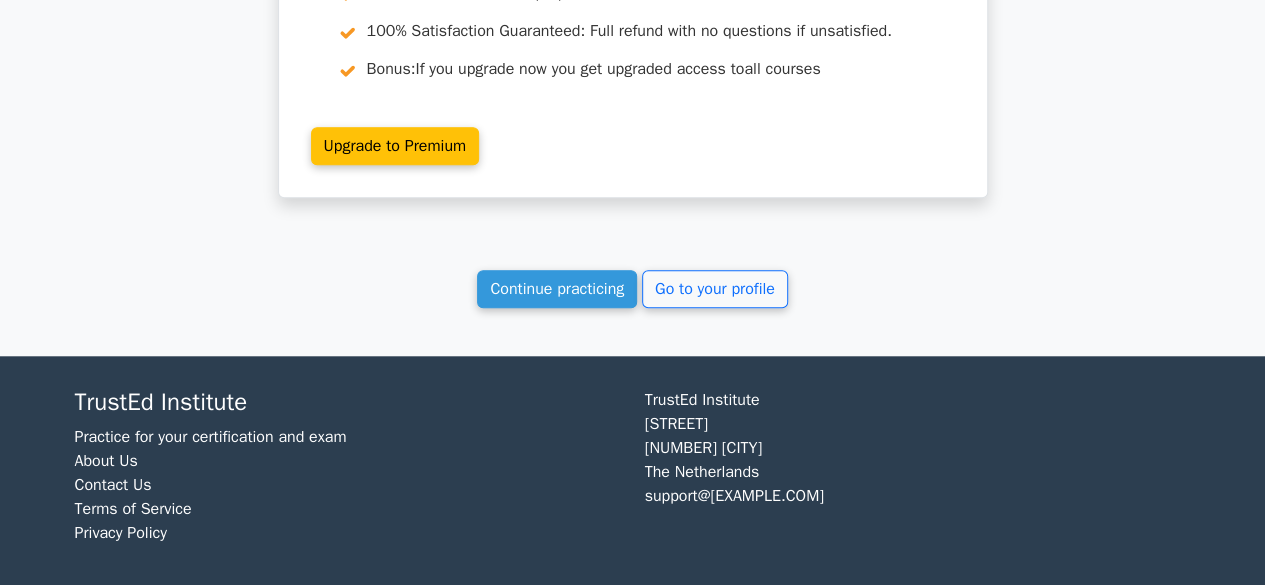 scroll, scrollTop: 4561, scrollLeft: 0, axis: vertical 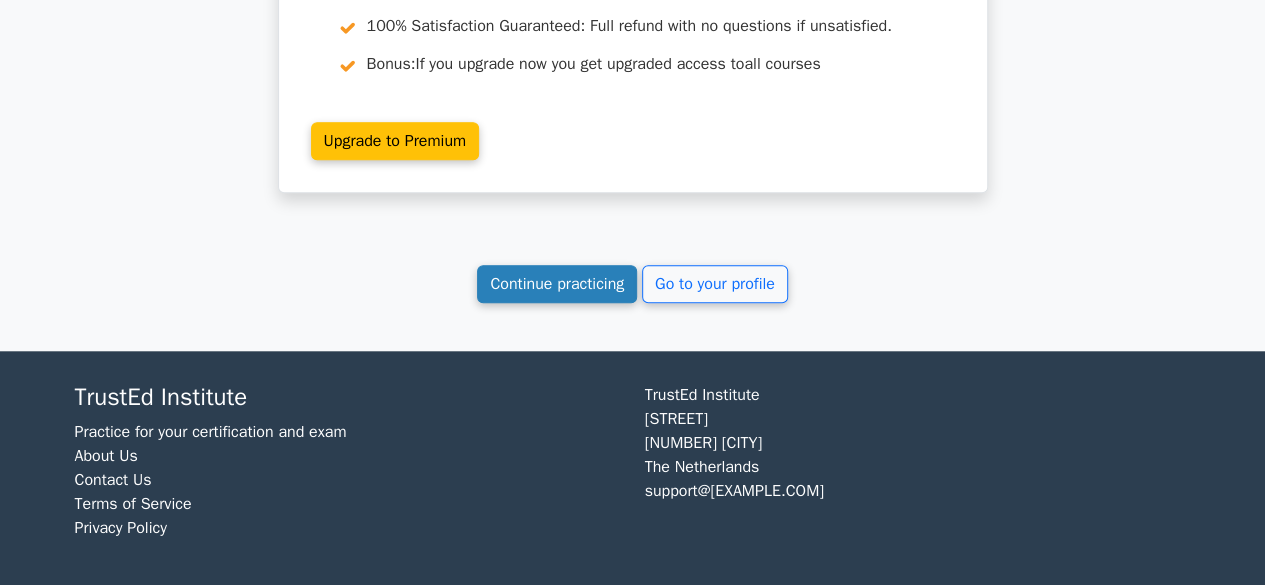 click on "Continue practicing" at bounding box center [557, 284] 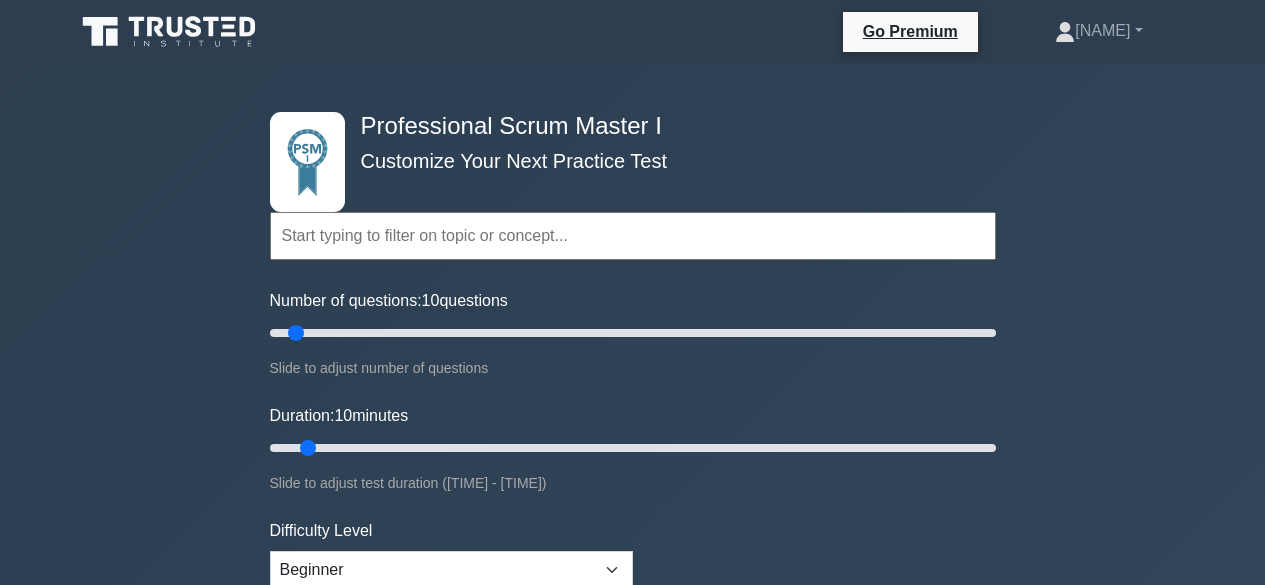 scroll, scrollTop: 0, scrollLeft: 0, axis: both 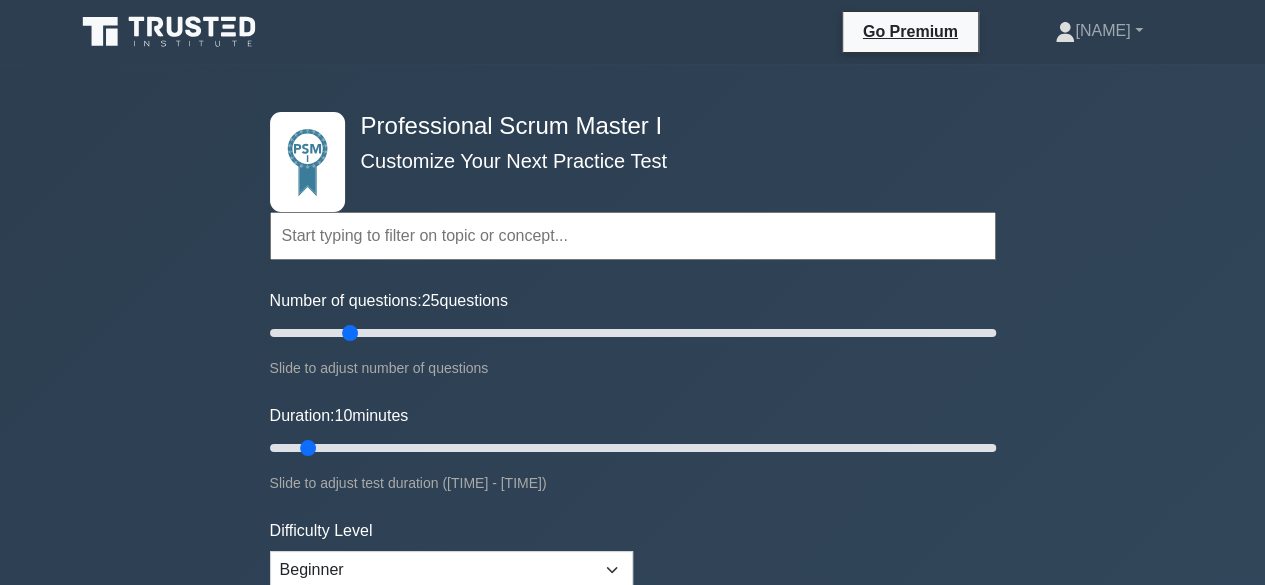 drag, startPoint x: 294, startPoint y: 331, endPoint x: 349, endPoint y: 334, distance: 55.081757 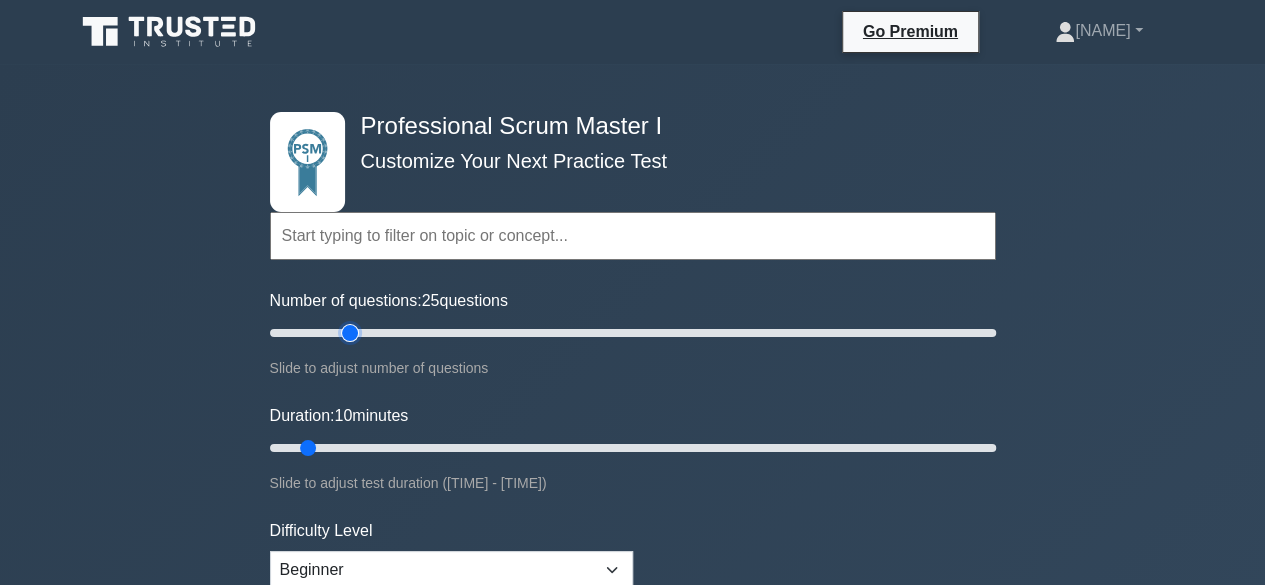 type on "25" 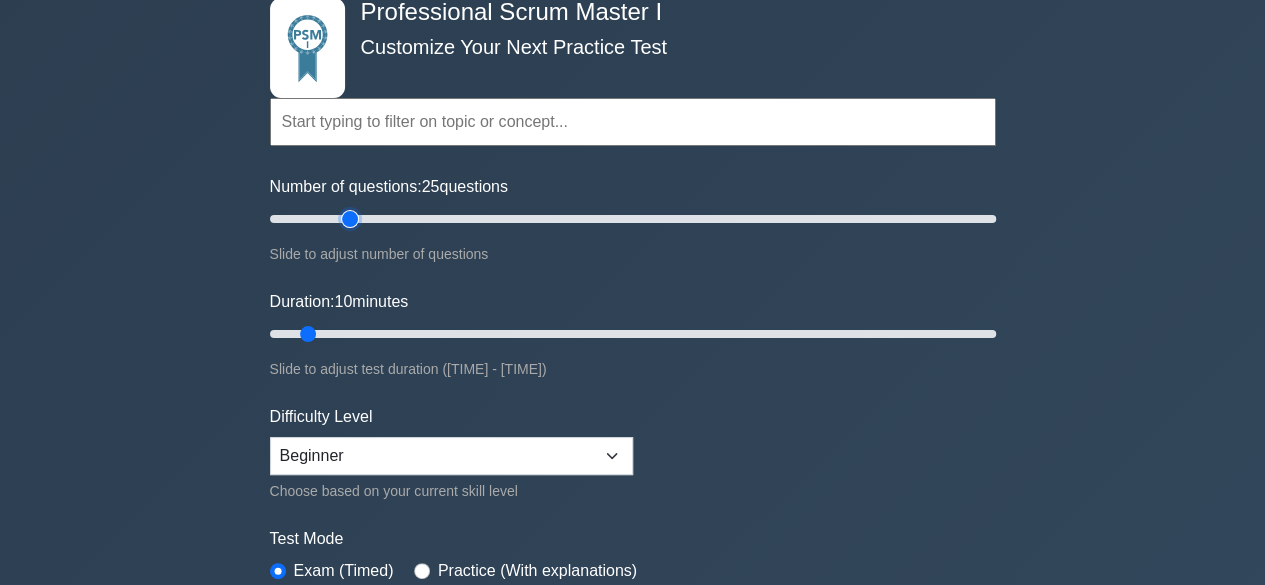 scroll, scrollTop: 116, scrollLeft: 0, axis: vertical 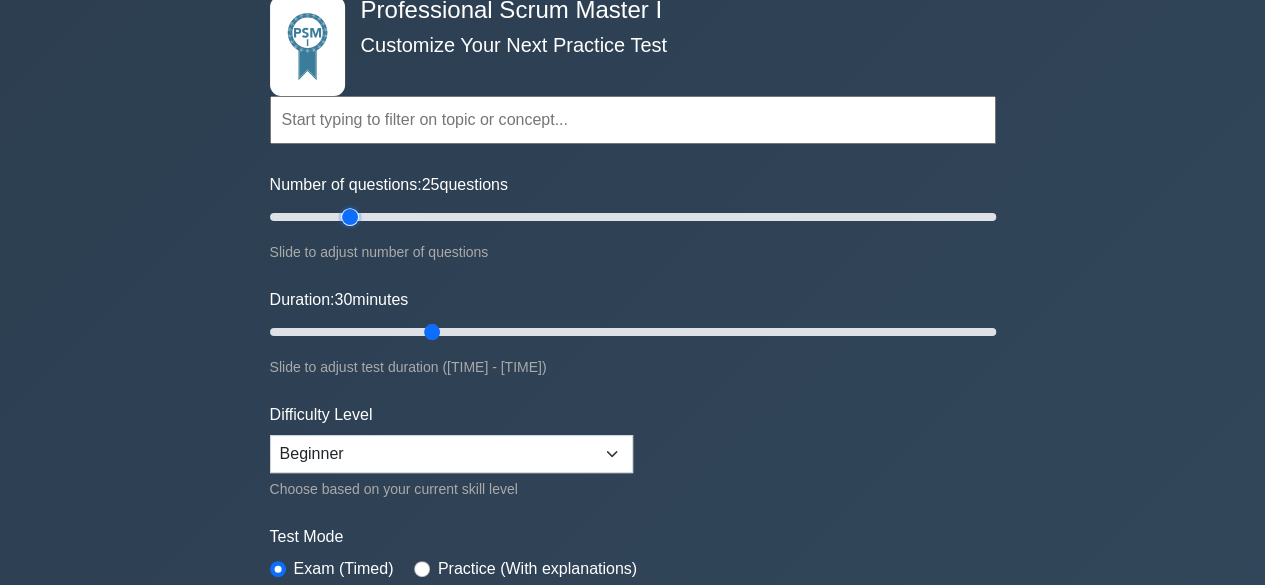 drag, startPoint x: 306, startPoint y: 331, endPoint x: 420, endPoint y: 331, distance: 114 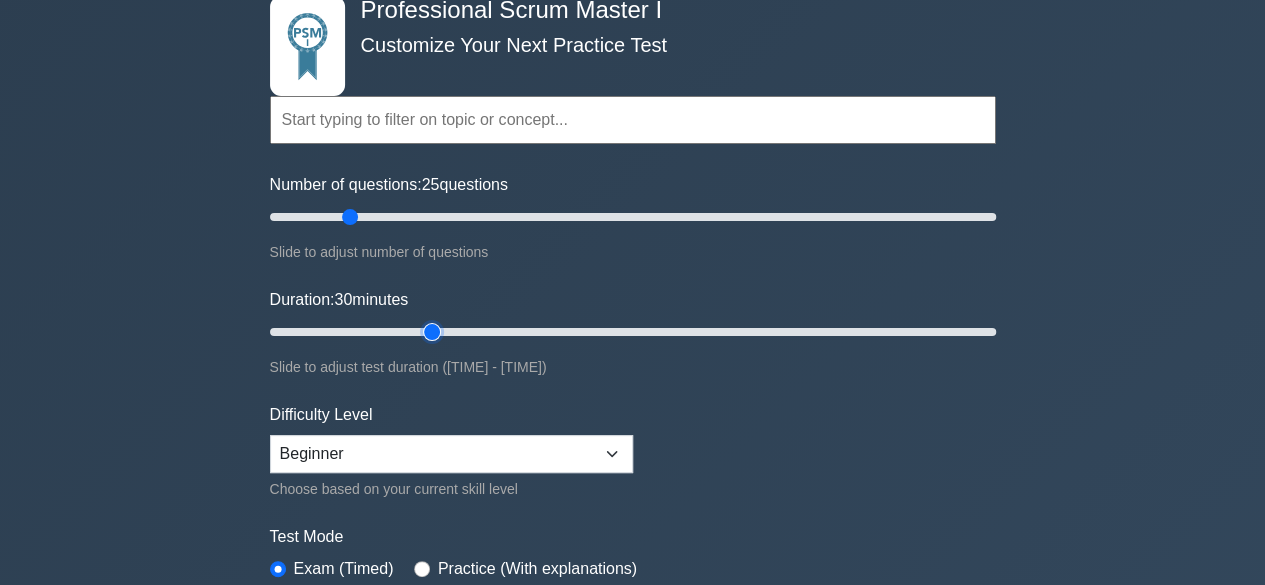 type on "30" 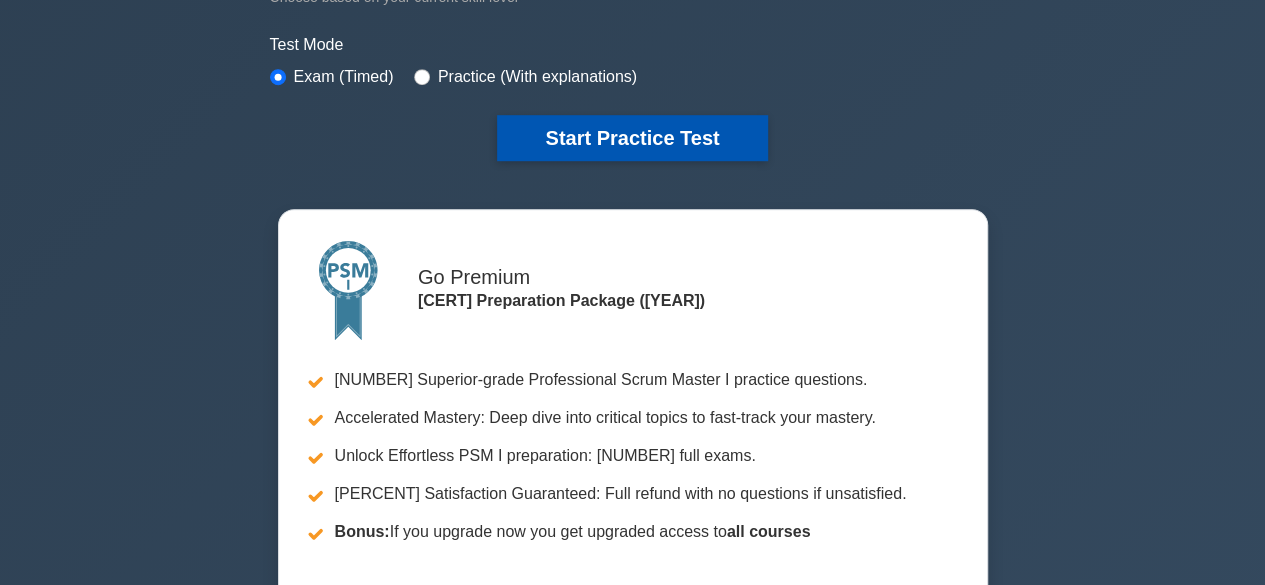 scroll, scrollTop: 615, scrollLeft: 0, axis: vertical 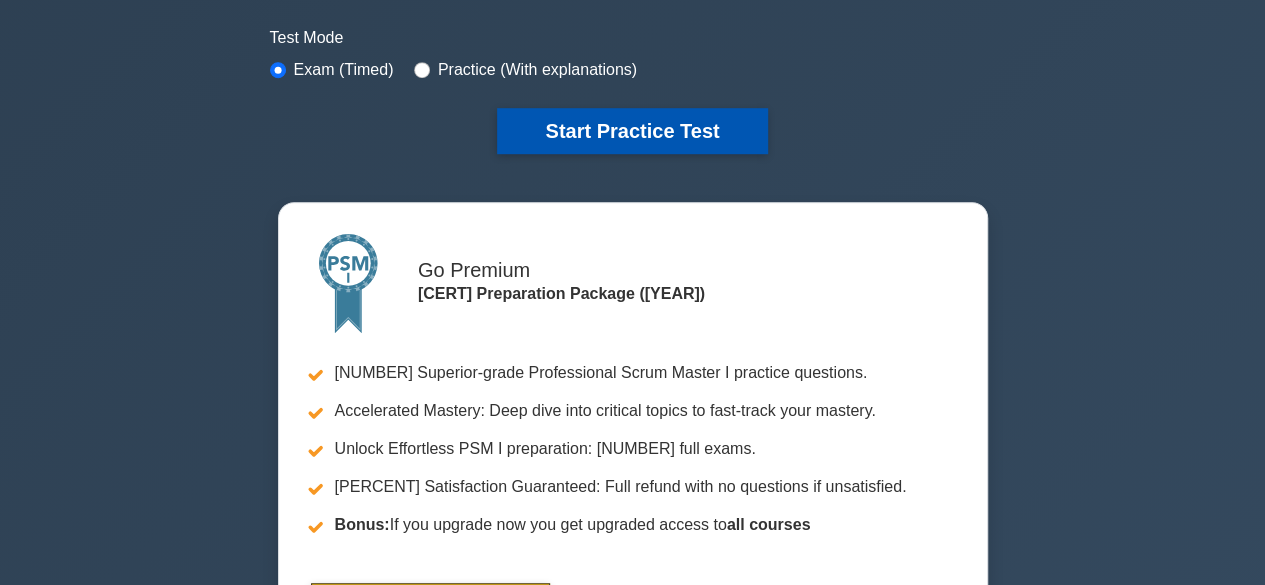 click on "Start Practice Test" at bounding box center [632, 131] 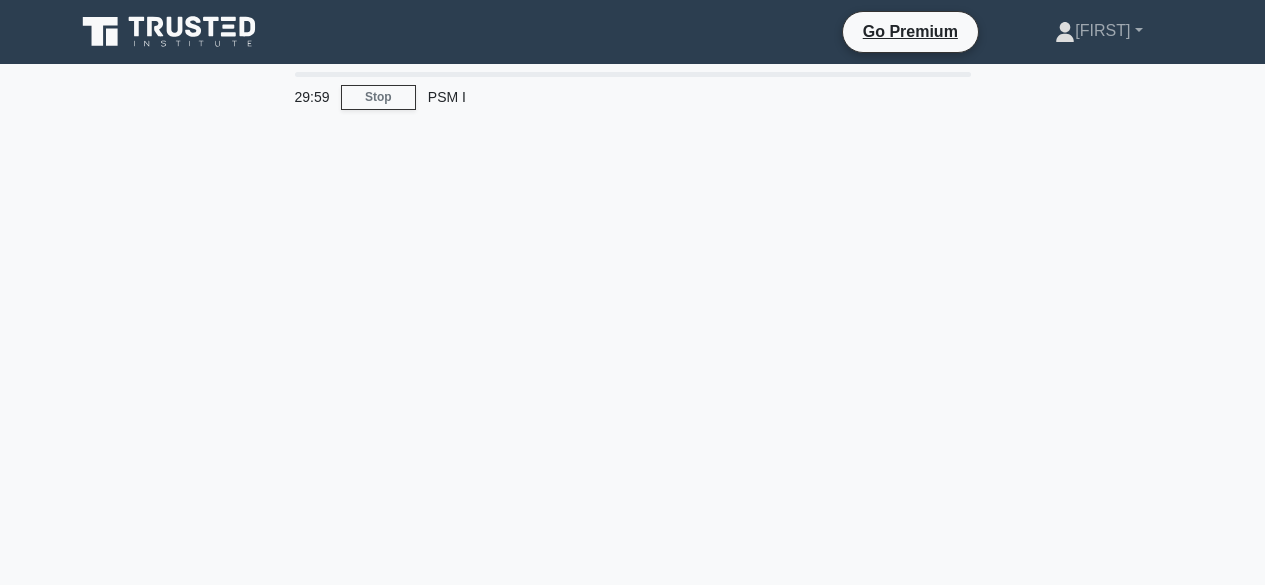 scroll, scrollTop: 0, scrollLeft: 0, axis: both 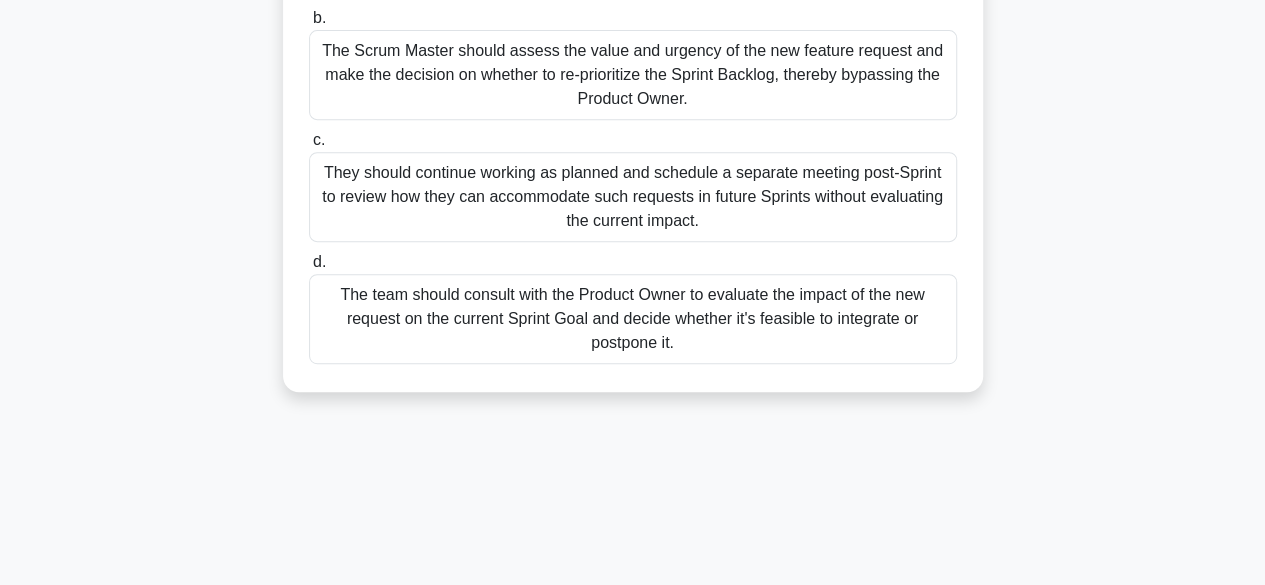 click on "The team should consult with the Product Owner to evaluate the impact of the new request on the current Sprint Goal and decide whether it's feasible to integrate or postpone it." at bounding box center (633, 319) 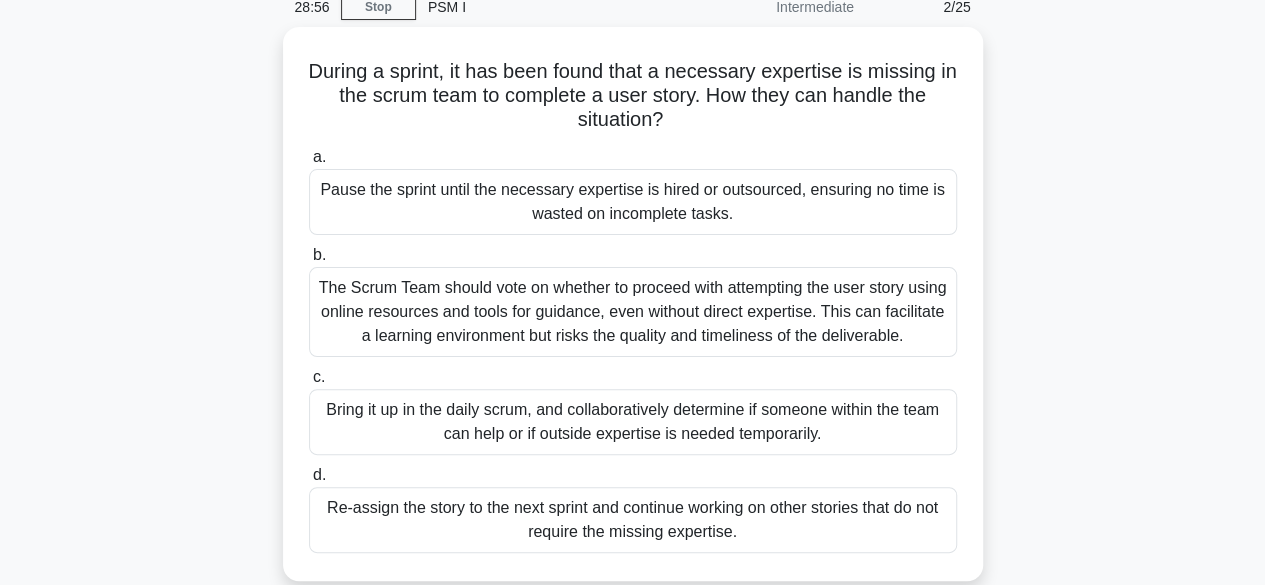scroll, scrollTop: 91, scrollLeft: 0, axis: vertical 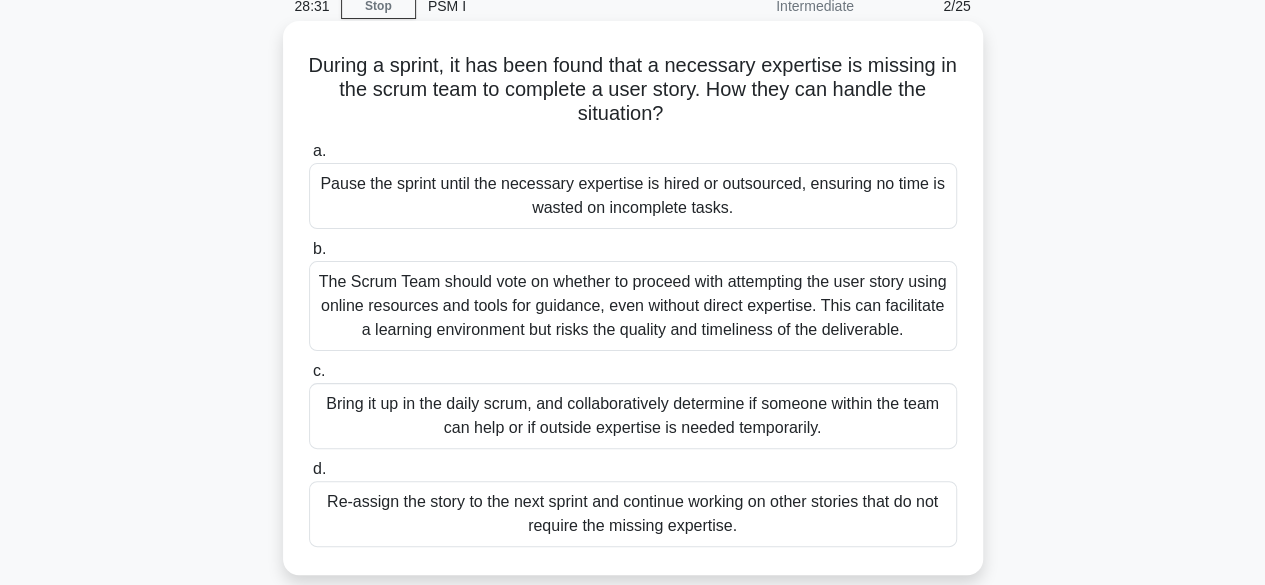 click on "Bring it up in the daily scrum, and collaboratively determine if someone within the team can help or if outside expertise is needed temporarily." at bounding box center (633, 416) 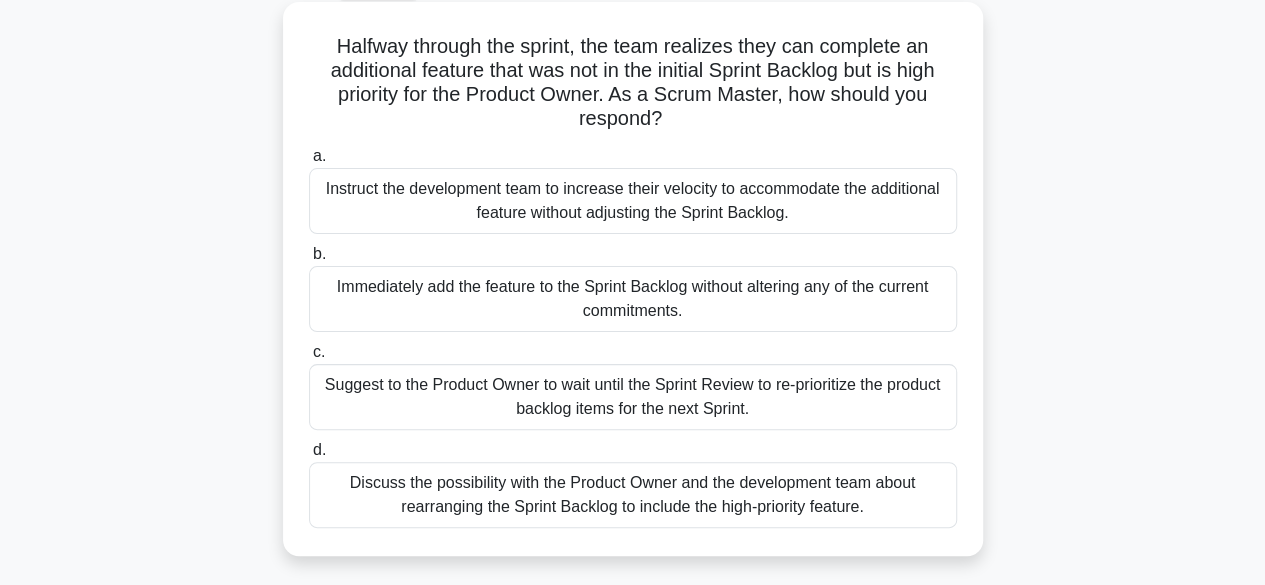 scroll, scrollTop: 109, scrollLeft: 0, axis: vertical 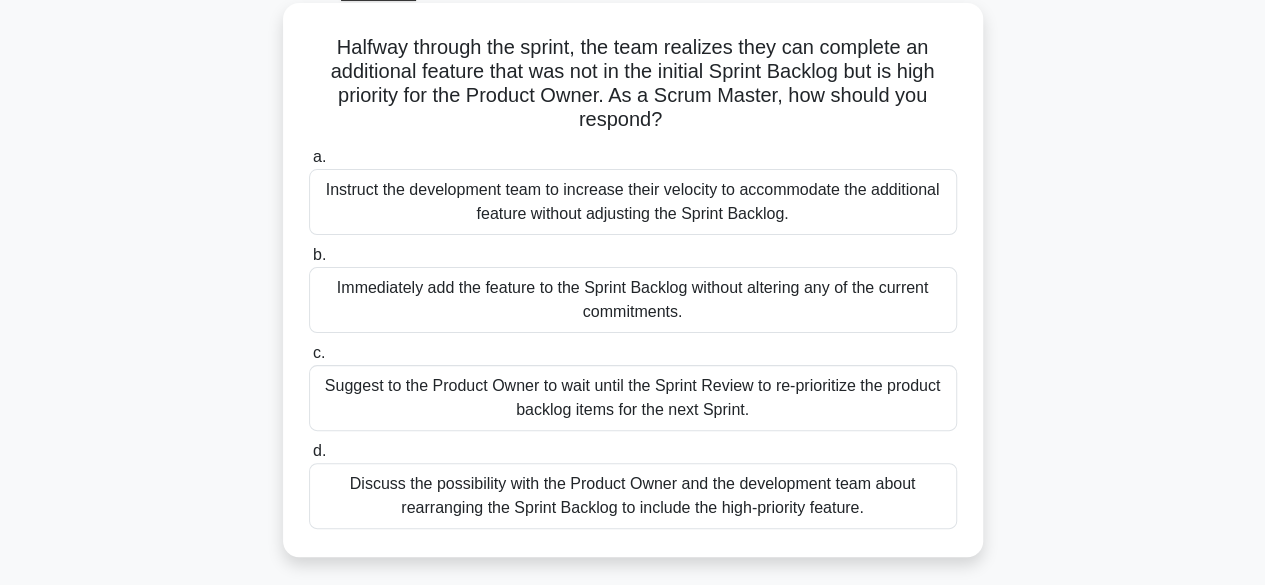 click on "Discuss the possibility with the Product Owner and the development team about rearranging the Sprint Backlog to include the high-priority feature." at bounding box center [633, 496] 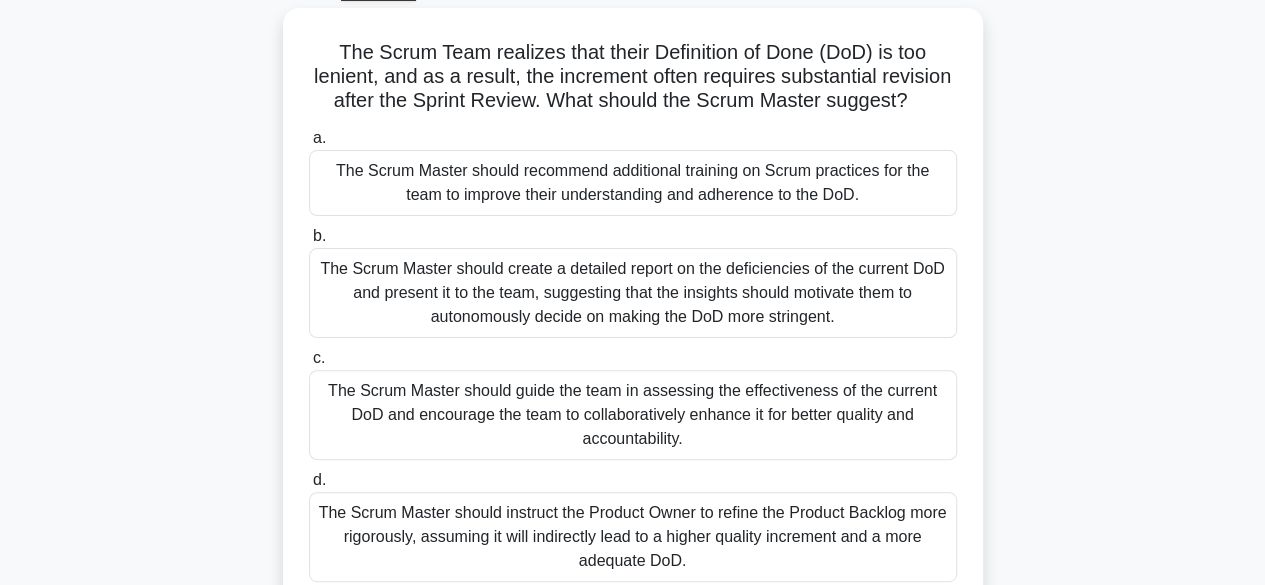 scroll, scrollTop: 0, scrollLeft: 0, axis: both 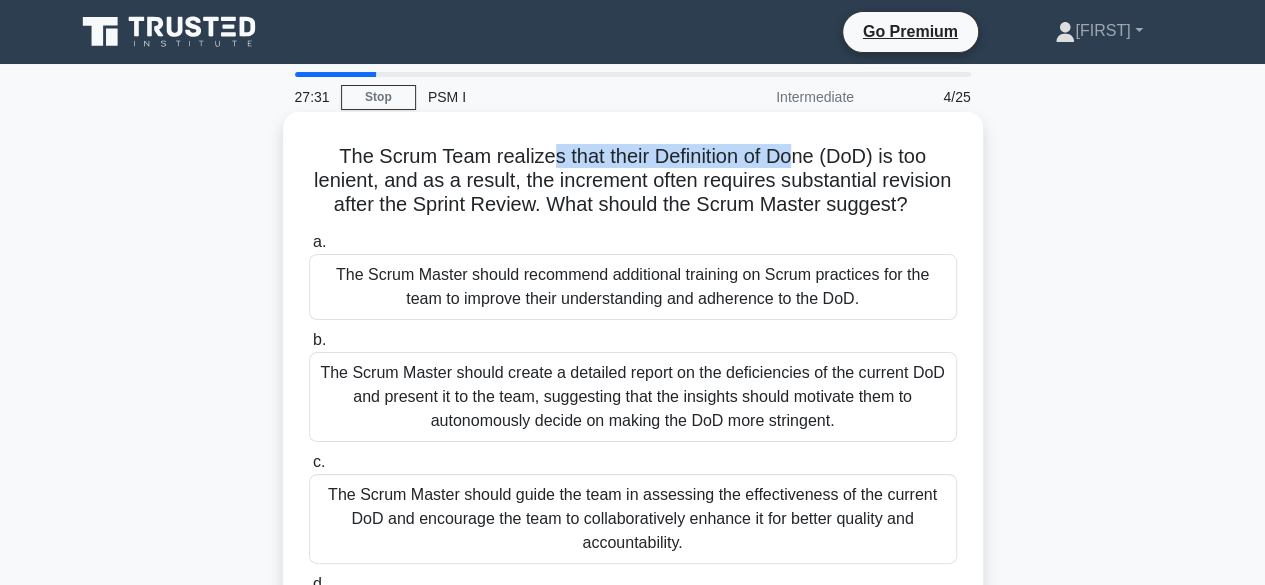 drag, startPoint x: 540, startPoint y: 155, endPoint x: 798, endPoint y: 162, distance: 258.09494 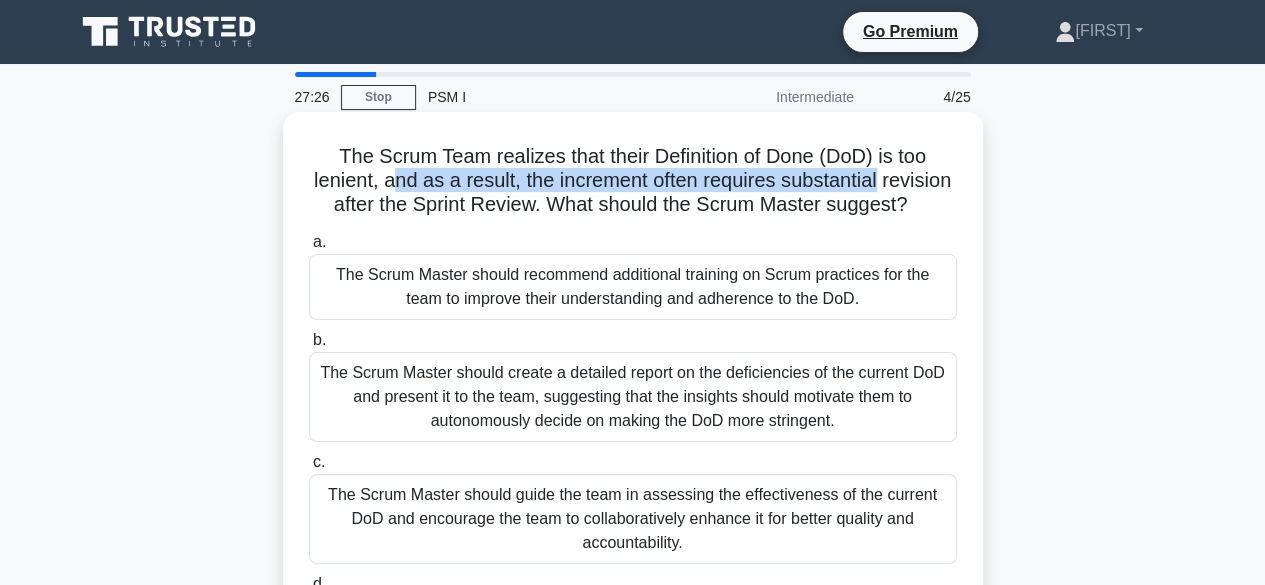 drag, startPoint x: 422, startPoint y: 182, endPoint x: 926, endPoint y: 185, distance: 504.00894 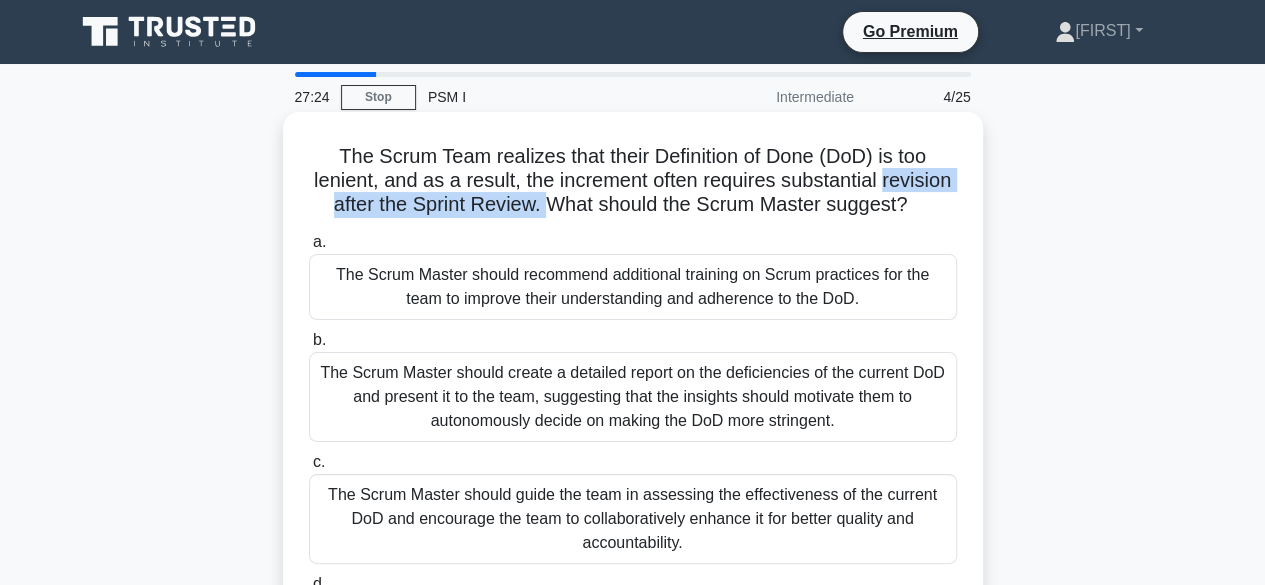 drag, startPoint x: 340, startPoint y: 209, endPoint x: 640, endPoint y: 215, distance: 300.06 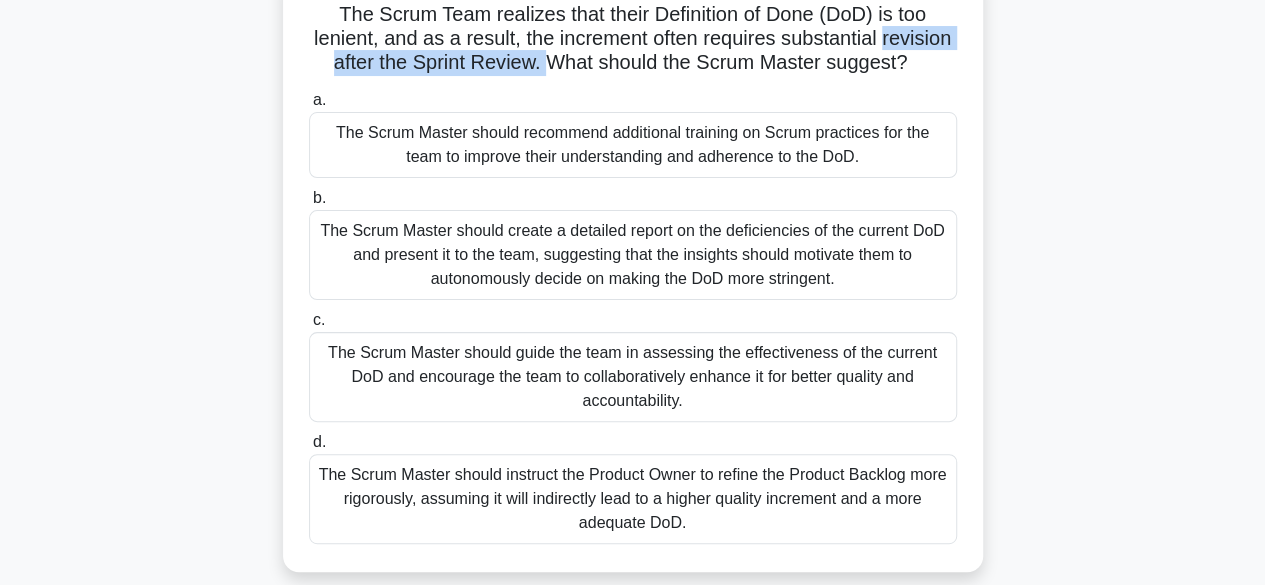 scroll, scrollTop: 144, scrollLeft: 0, axis: vertical 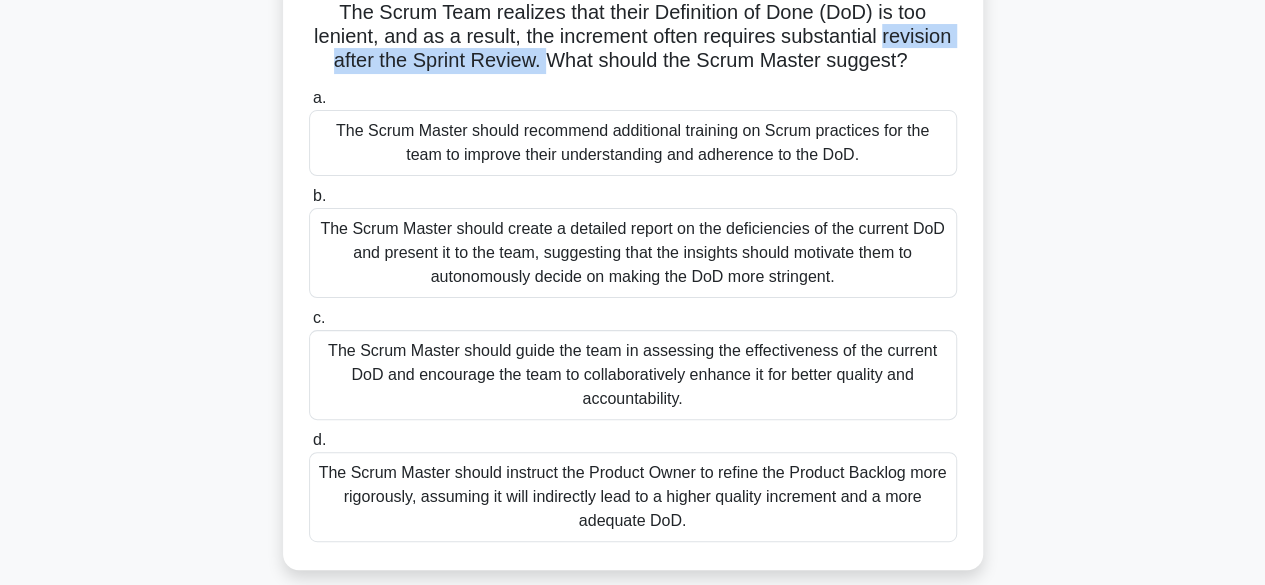 drag, startPoint x: 381, startPoint y: 253, endPoint x: 728, endPoint y: 269, distance: 347.36868 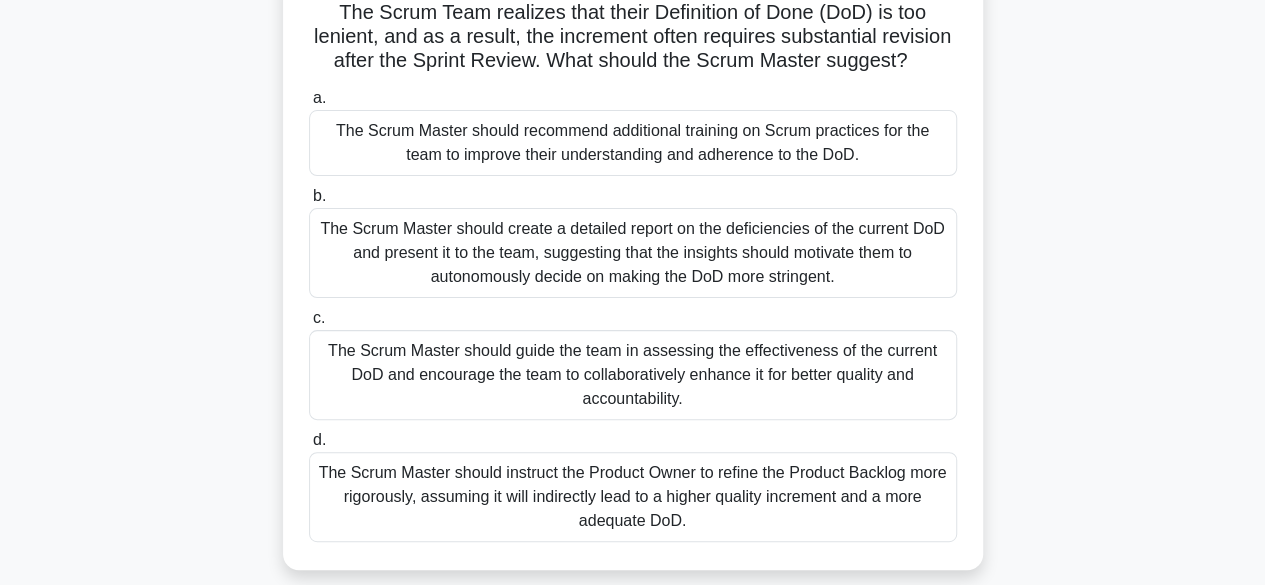 click on "The Scrum Master should create a detailed report on the deficiencies of the current DoD and present it to the team, suggesting that the insights should motivate them to autonomously decide on making the DoD more stringent." at bounding box center [633, 253] 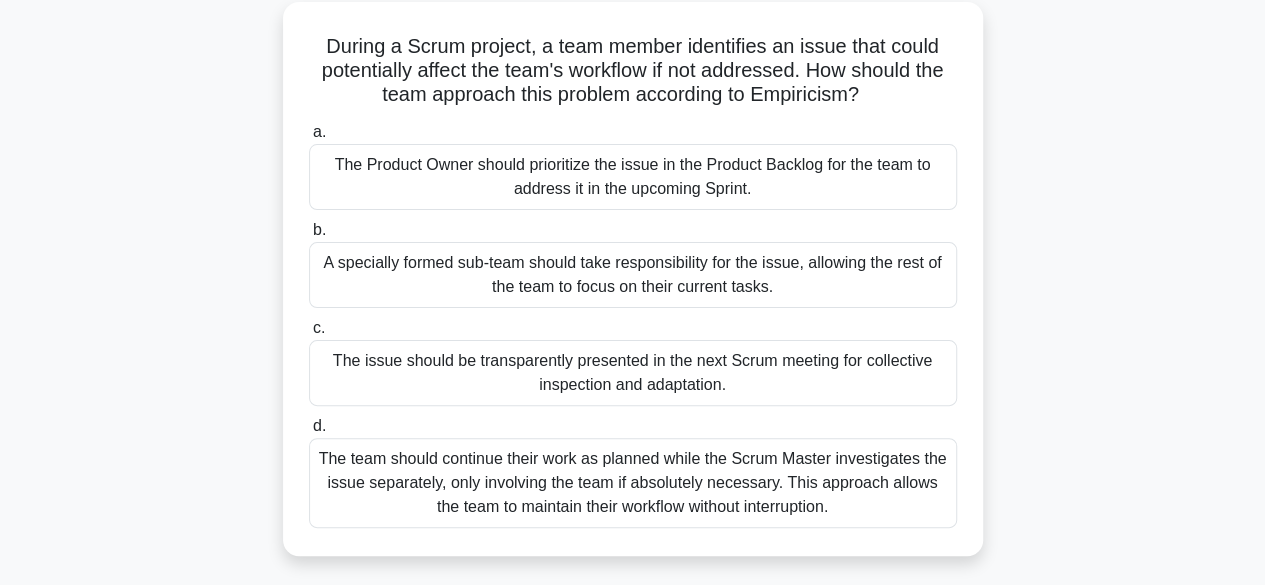 scroll, scrollTop: 281, scrollLeft: 0, axis: vertical 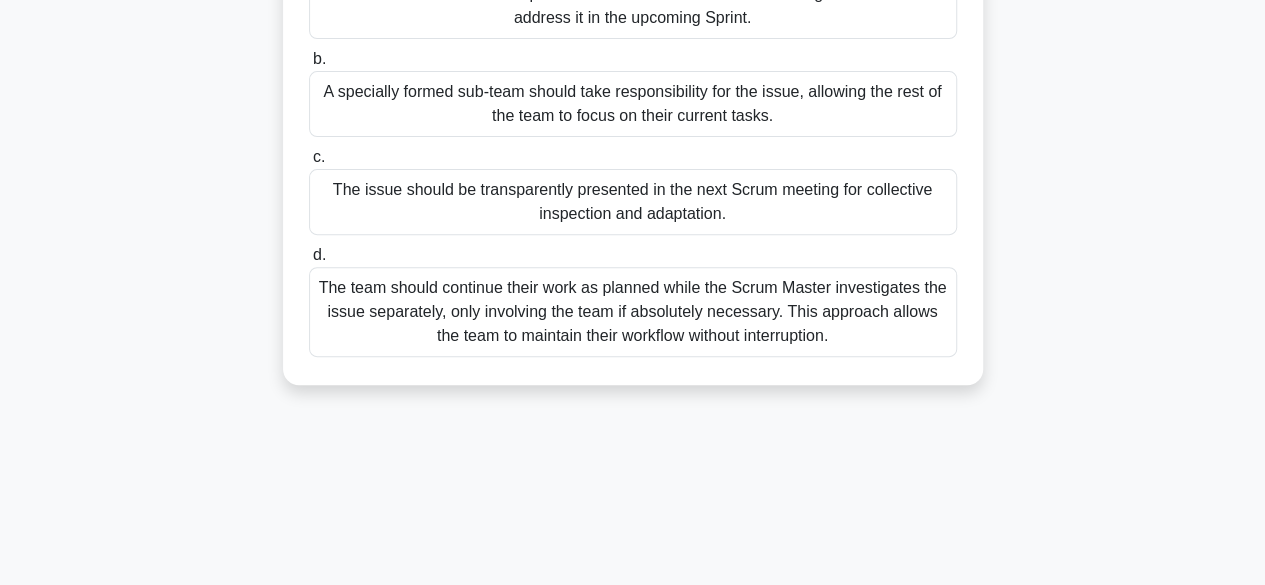 click on "The team should continue their work as planned while the Scrum Master investigates the issue separately, only involving the team if absolutely necessary. This approach allows the team to maintain their workflow without interruption." at bounding box center [633, 312] 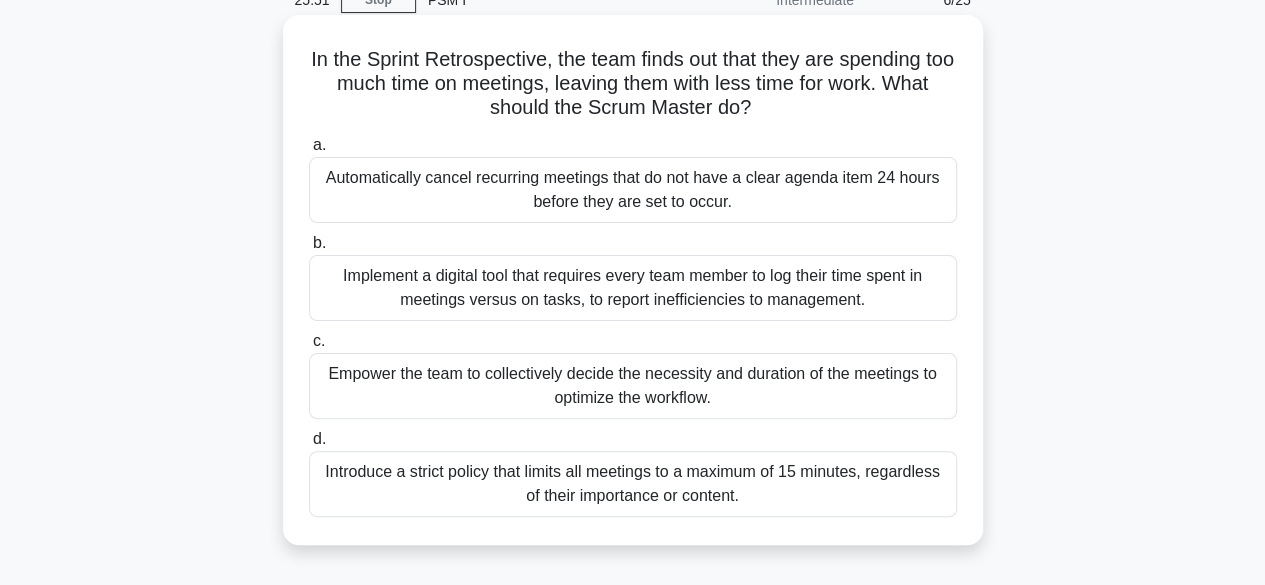scroll, scrollTop: 108, scrollLeft: 0, axis: vertical 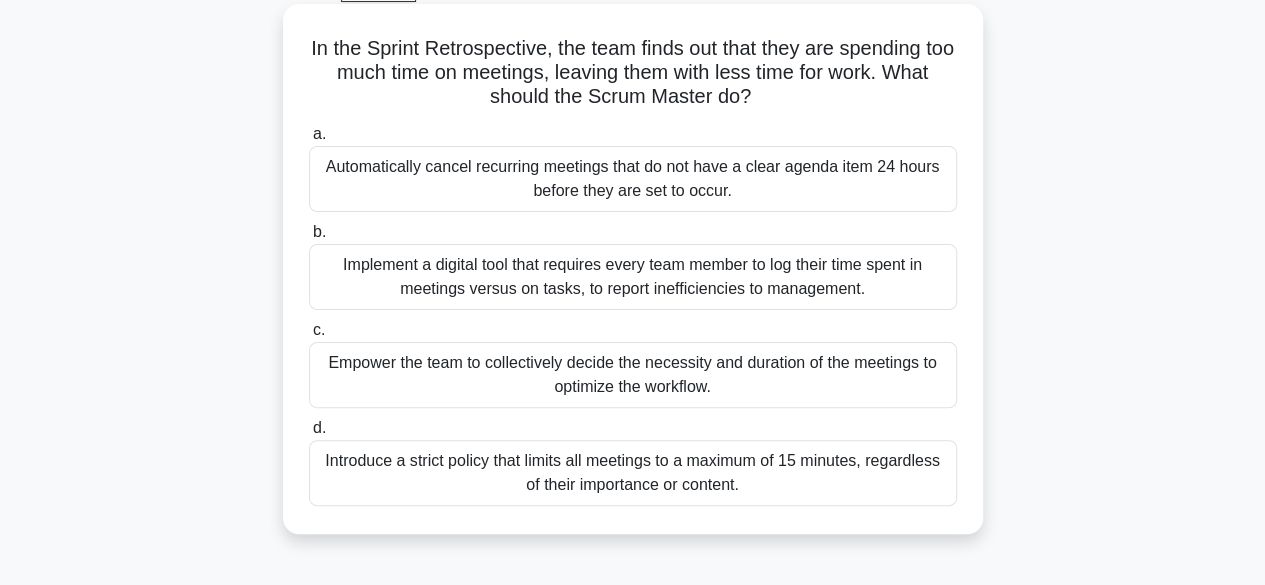 click on "Empower the team to collectively decide the necessity and duration of the meetings to optimize the workflow." at bounding box center (633, 375) 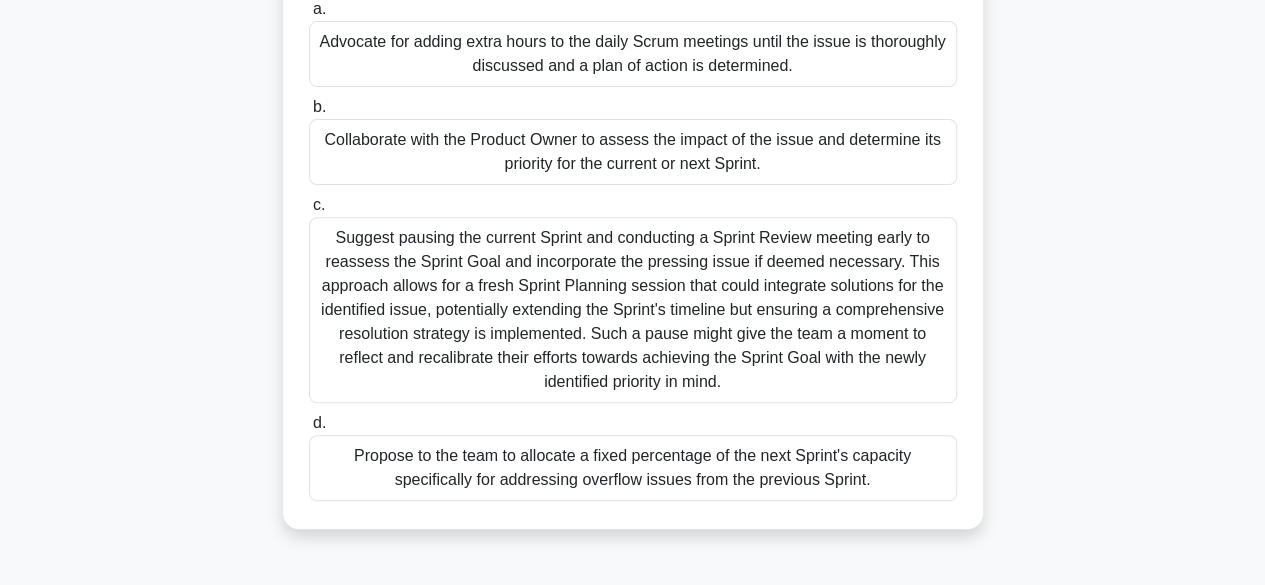 scroll, scrollTop: 336, scrollLeft: 0, axis: vertical 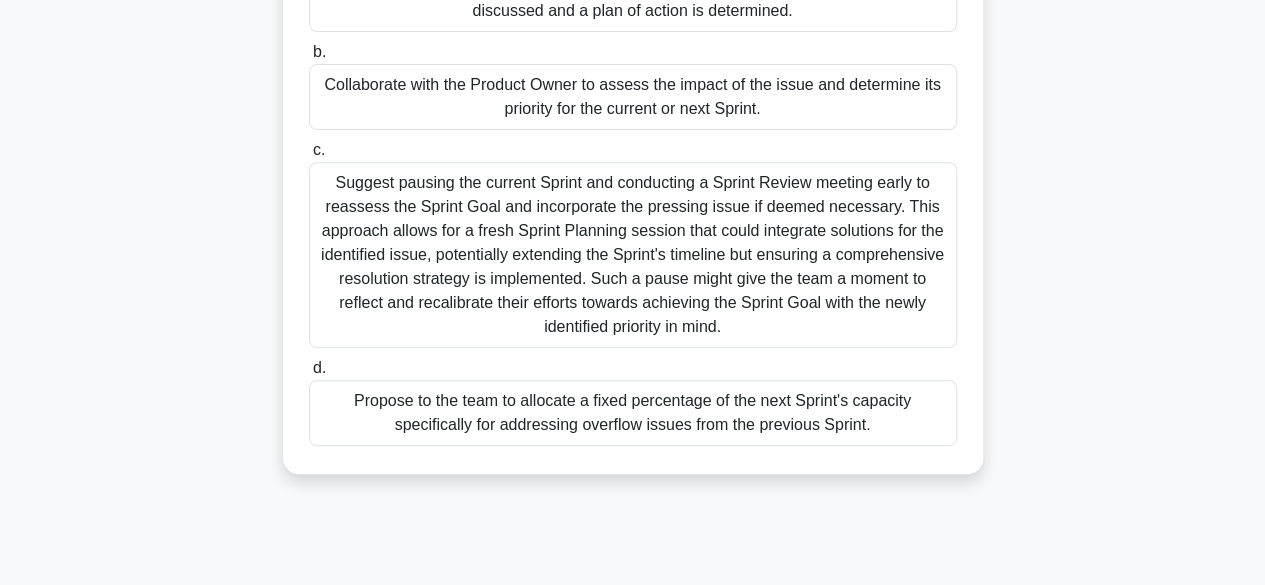 click on "Propose to the team to allocate a fixed percentage of the next Sprint's capacity specifically for addressing overflow issues from the previous Sprint." at bounding box center [633, 413] 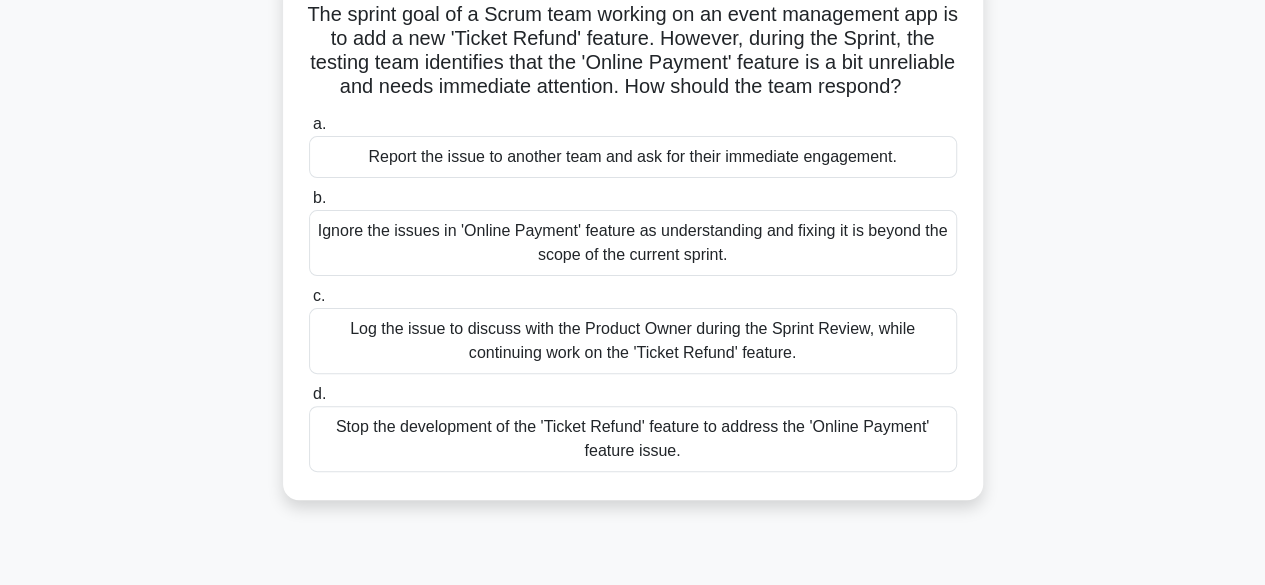 scroll, scrollTop: 148, scrollLeft: 0, axis: vertical 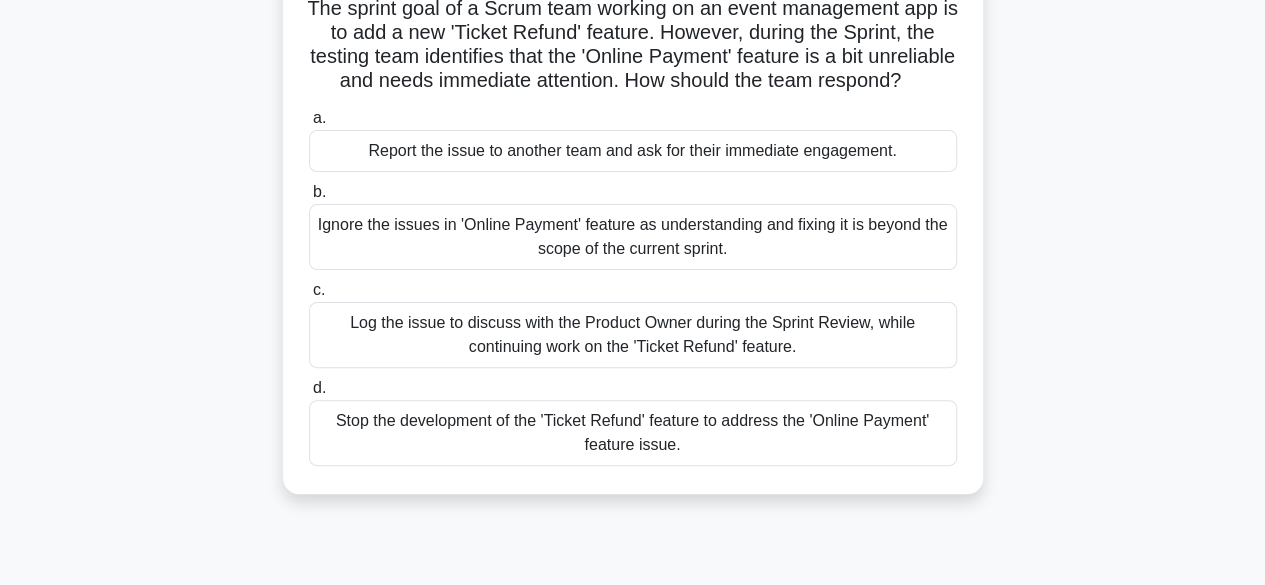 click on "Log the issue to discuss with the Product Owner during the Sprint Review, while continuing work on the 'Ticket Refund' feature." at bounding box center (633, 335) 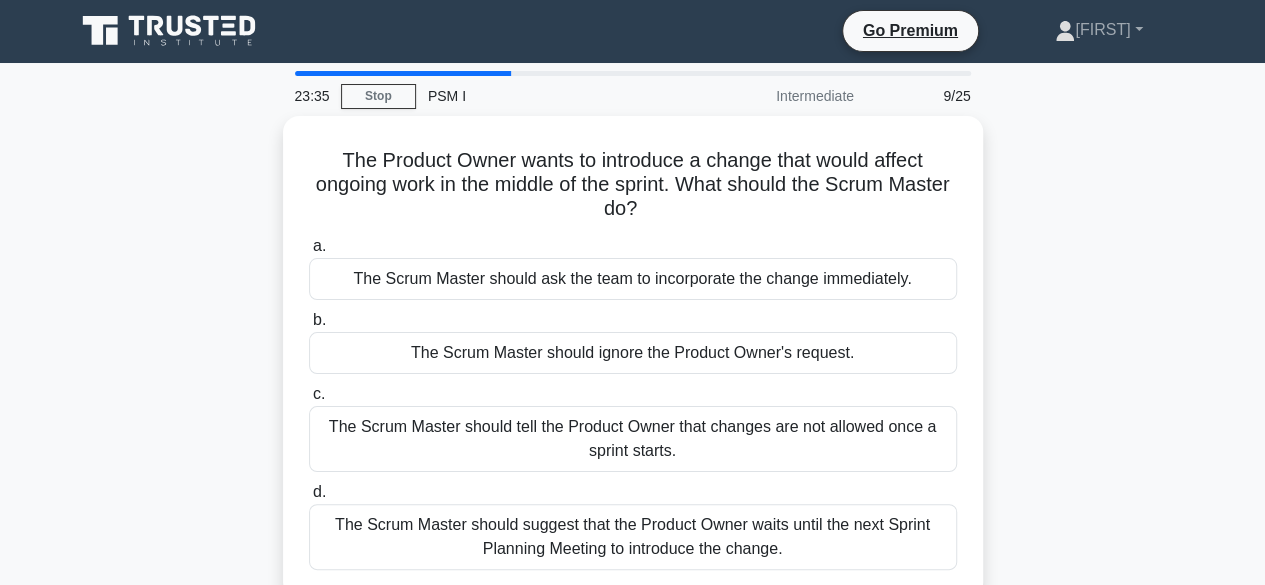 scroll, scrollTop: 0, scrollLeft: 0, axis: both 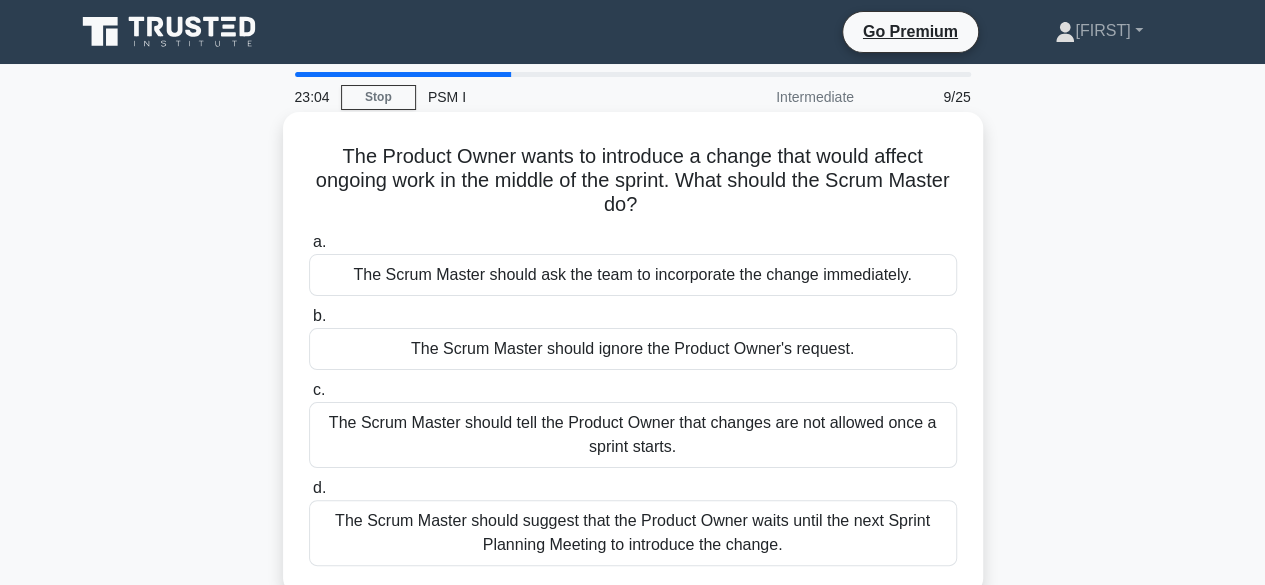 click on "The Scrum Master should suggest that the Product Owner waits until the next Sprint Planning Meeting to introduce the change." at bounding box center (633, 533) 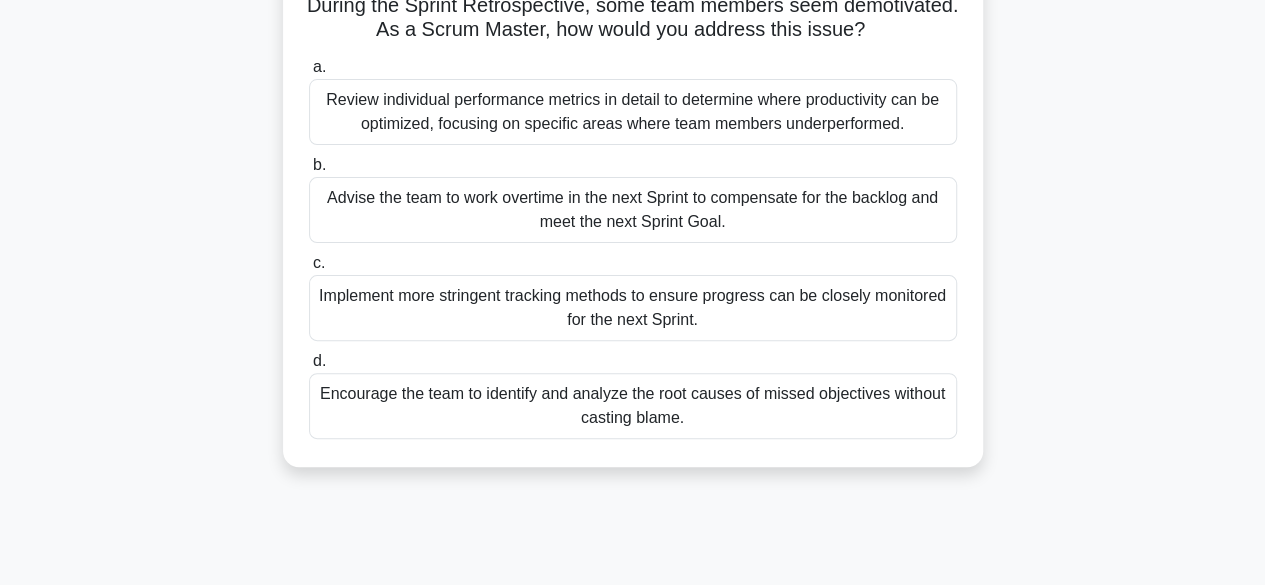 scroll, scrollTop: 182, scrollLeft: 0, axis: vertical 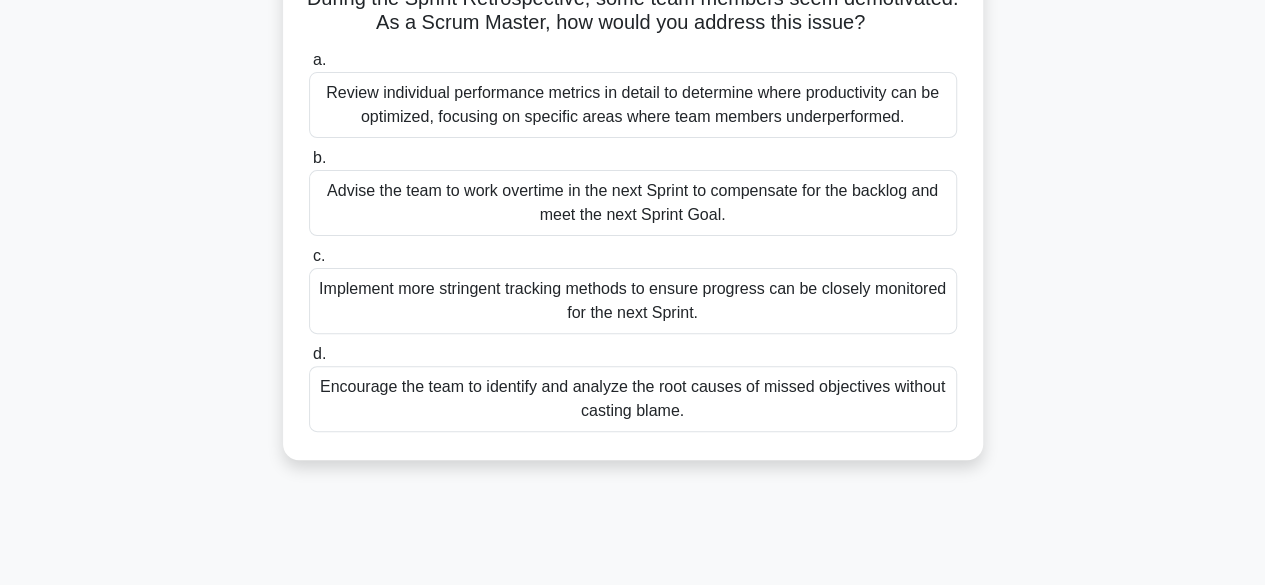 click on "Encourage the team to identify and analyze the root causes of missed objectives without casting blame." at bounding box center (633, 399) 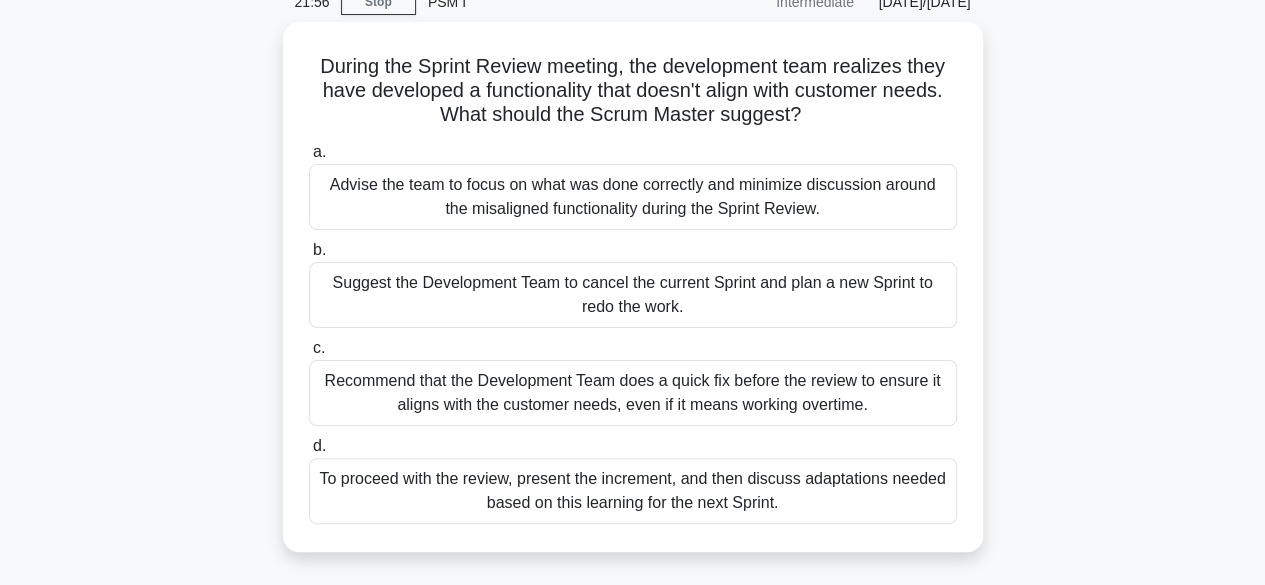 scroll, scrollTop: 96, scrollLeft: 0, axis: vertical 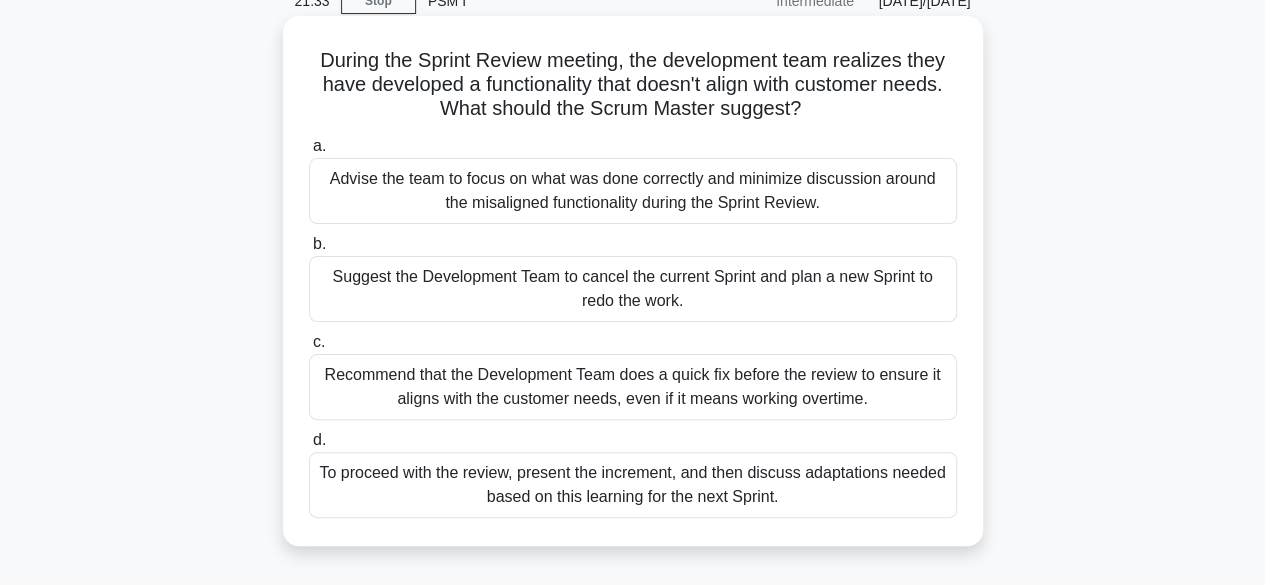 click on "To proceed with the review, present the increment, and then discuss adaptations needed based on this learning for the next Sprint." at bounding box center [633, 485] 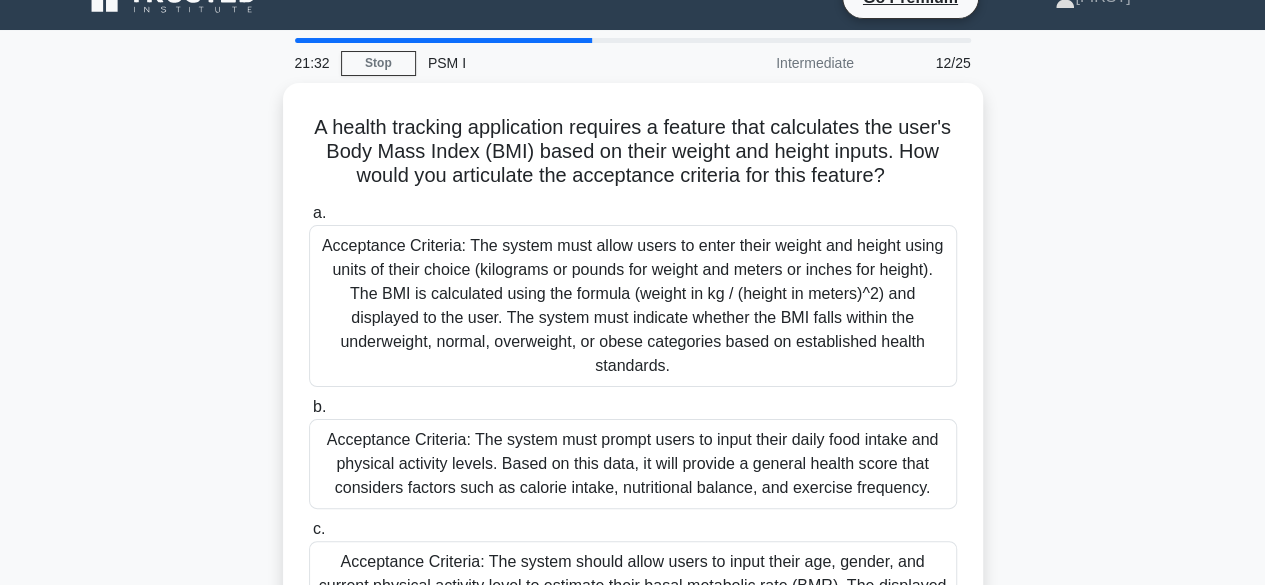 scroll, scrollTop: 0, scrollLeft: 0, axis: both 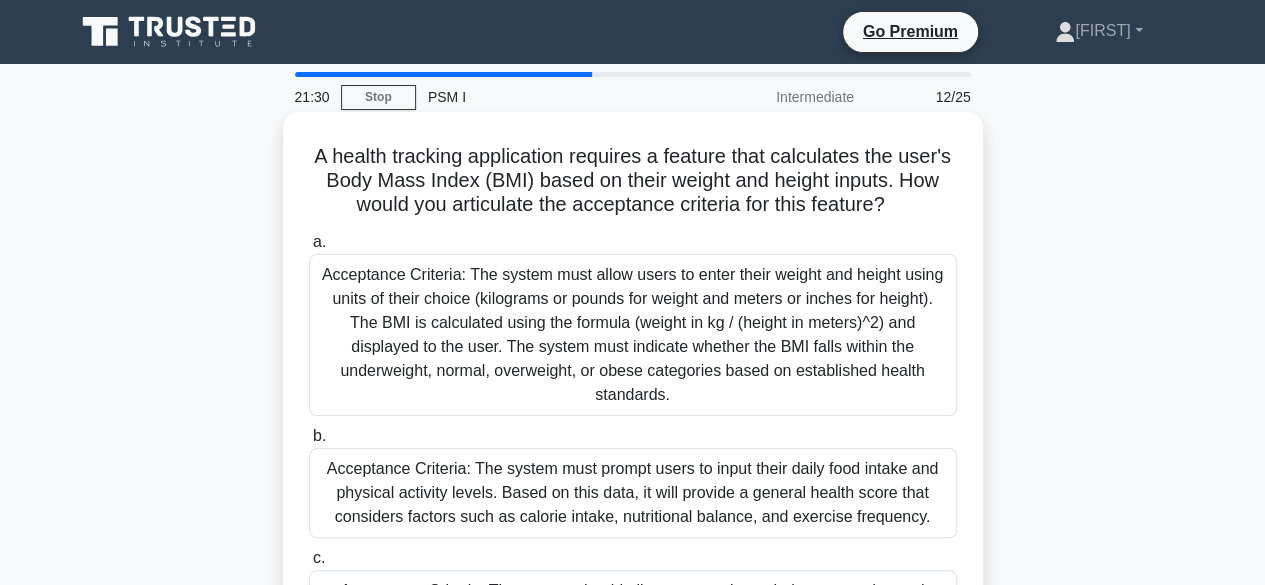 click on "Acceptance Criteria: The system must prompt users to input their daily food intake and physical activity levels. Based on this data, it will provide a general health score that considers factors such as calorie intake, nutritional balance, and exercise frequency." at bounding box center (633, 493) 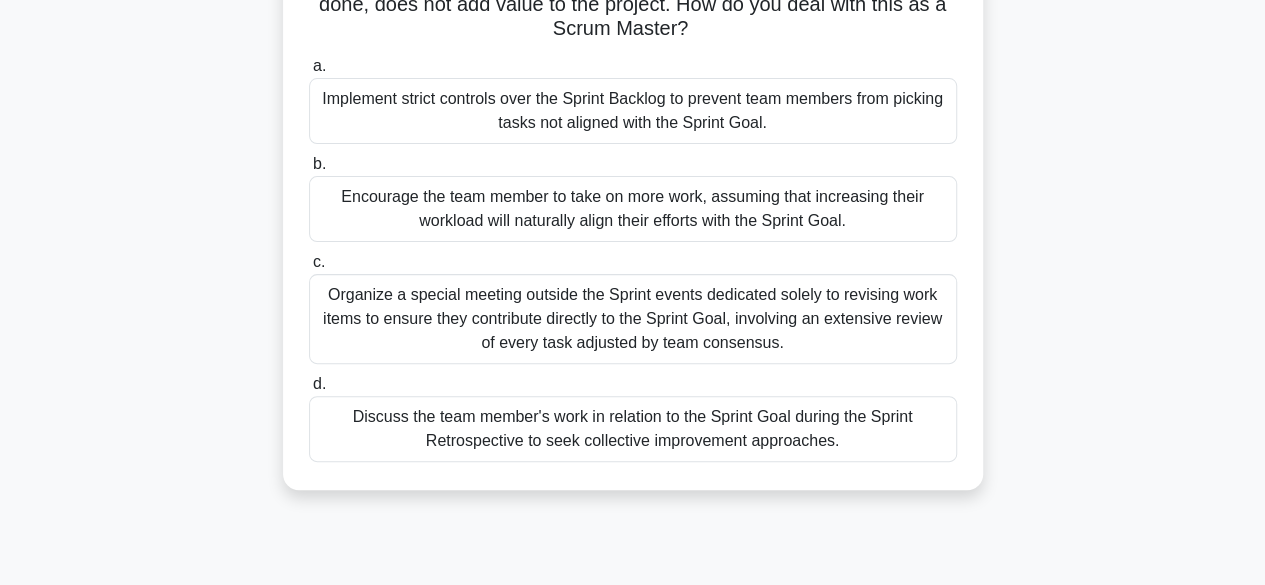scroll, scrollTop: 201, scrollLeft: 0, axis: vertical 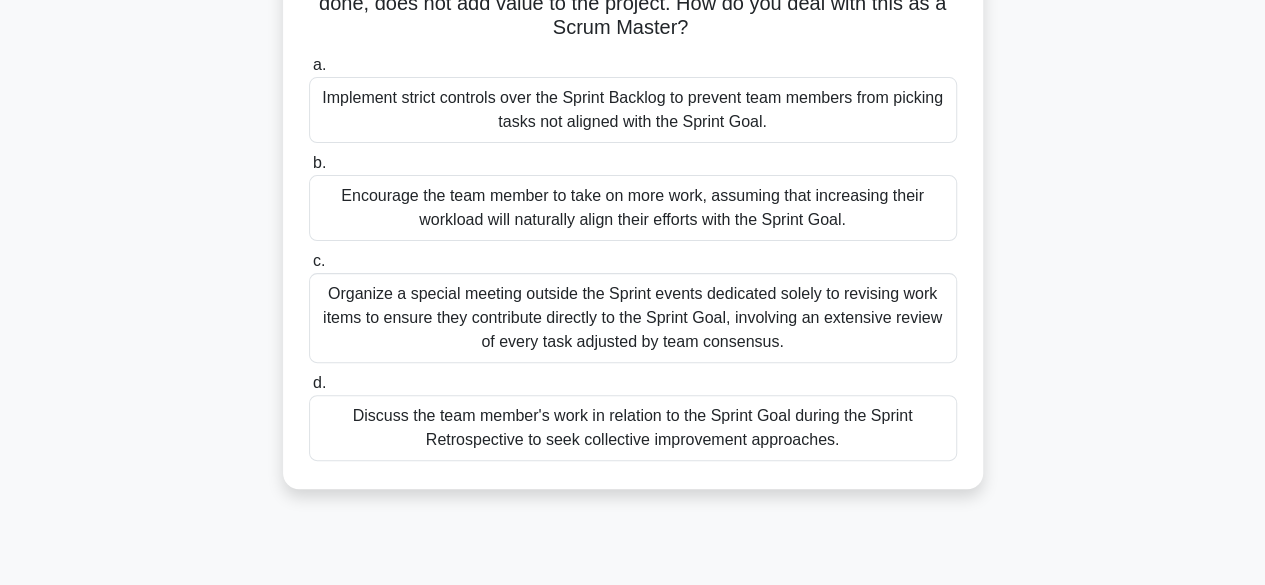 click on "Encourage the team member to take on more work, assuming that increasing their workload will naturally align their efforts with the Sprint Goal." at bounding box center (633, 208) 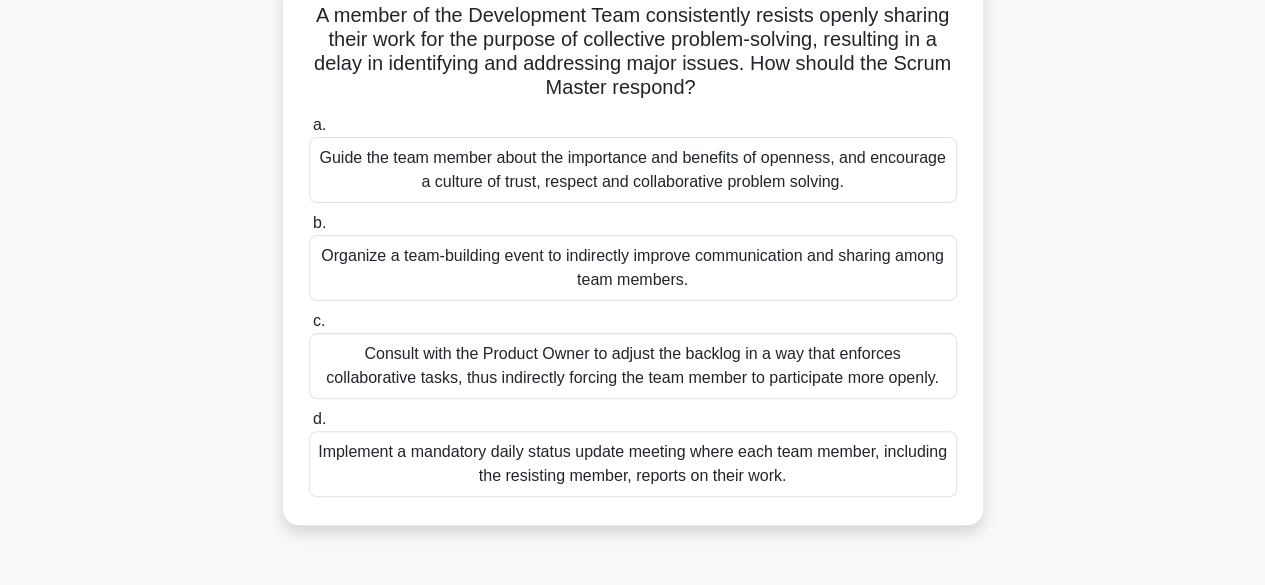 scroll, scrollTop: 142, scrollLeft: 0, axis: vertical 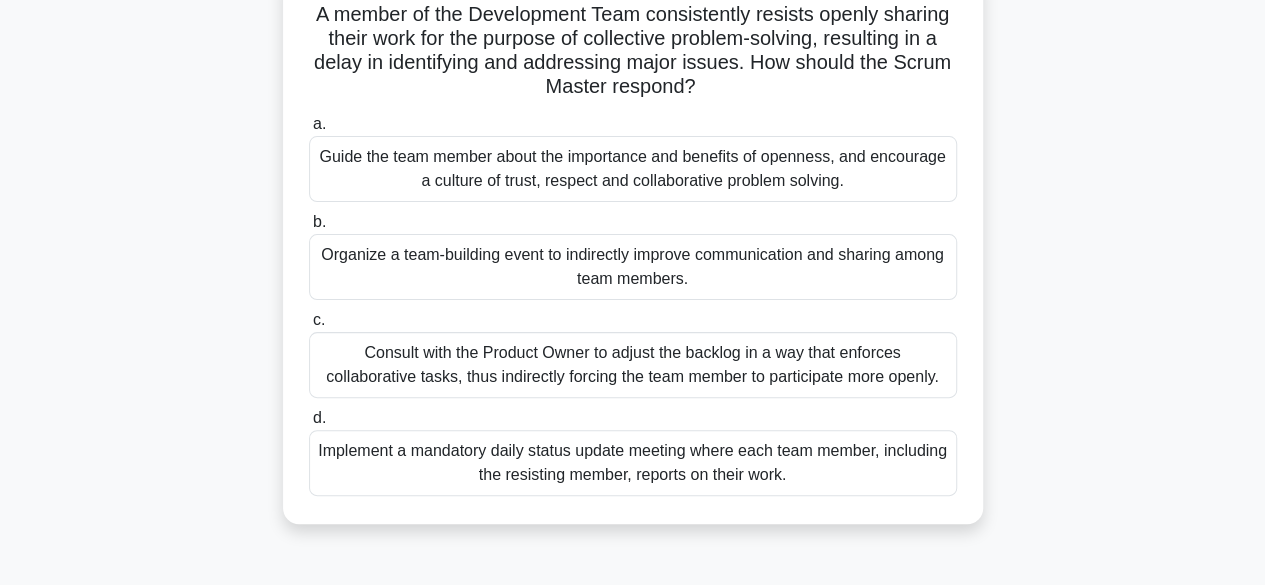 click on "Consult with the Product Owner to adjust the backlog in a way that enforces collaborative tasks, thus indirectly forcing the team member to participate more openly." at bounding box center (633, 365) 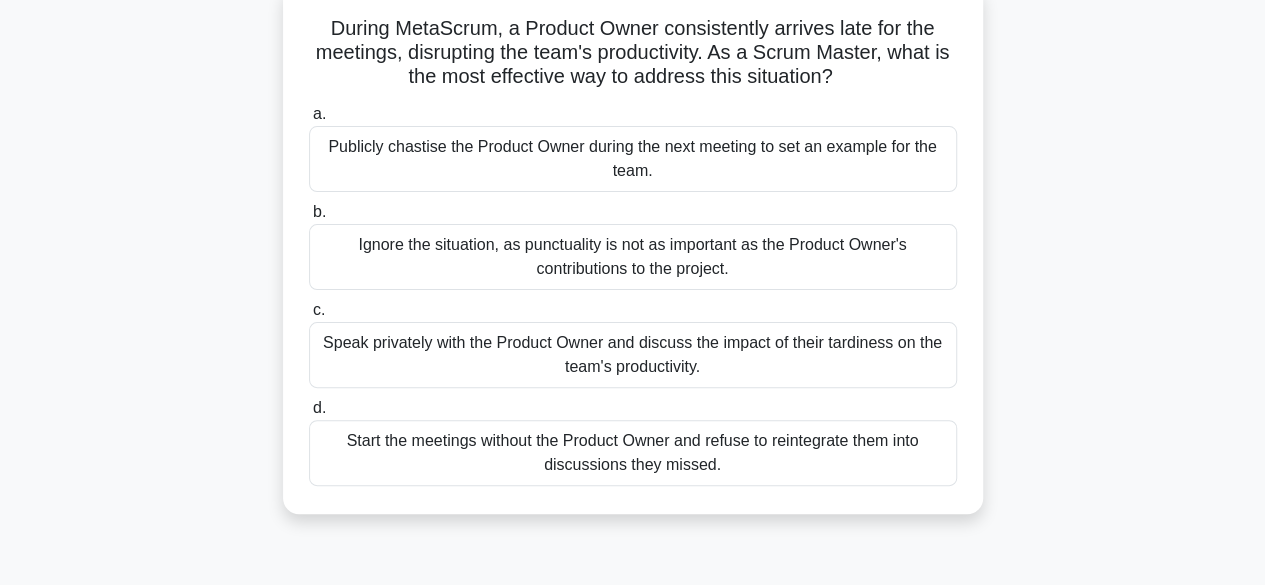 scroll, scrollTop: 140, scrollLeft: 0, axis: vertical 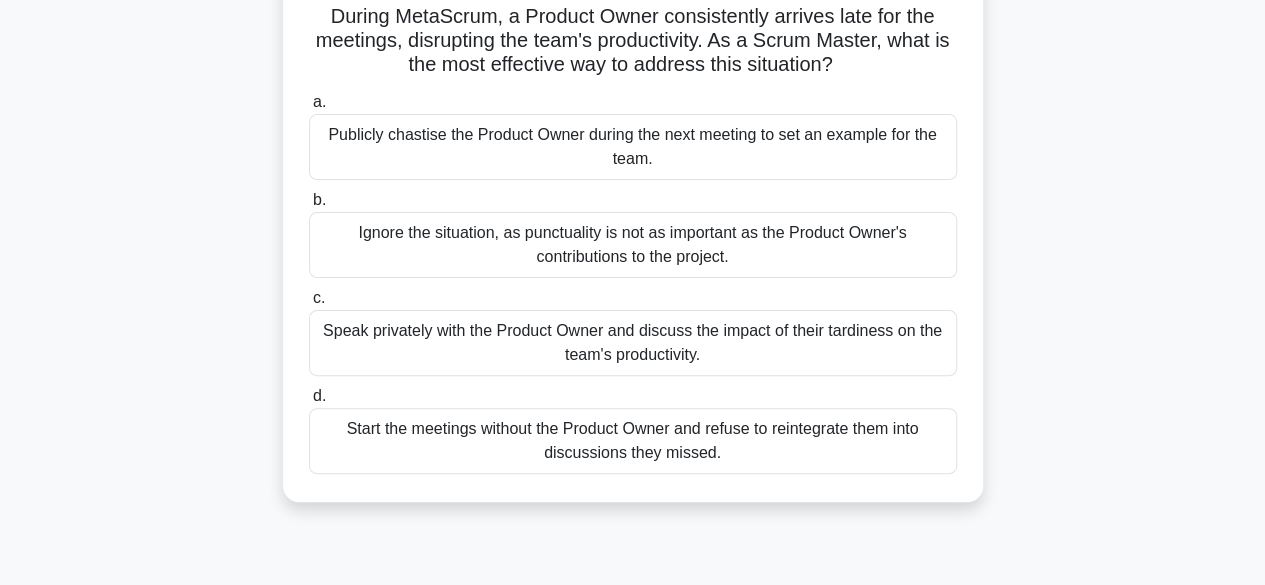 click on "Speak privately with the Product Owner and discuss the impact of their tardiness on the team's productivity." at bounding box center (633, 343) 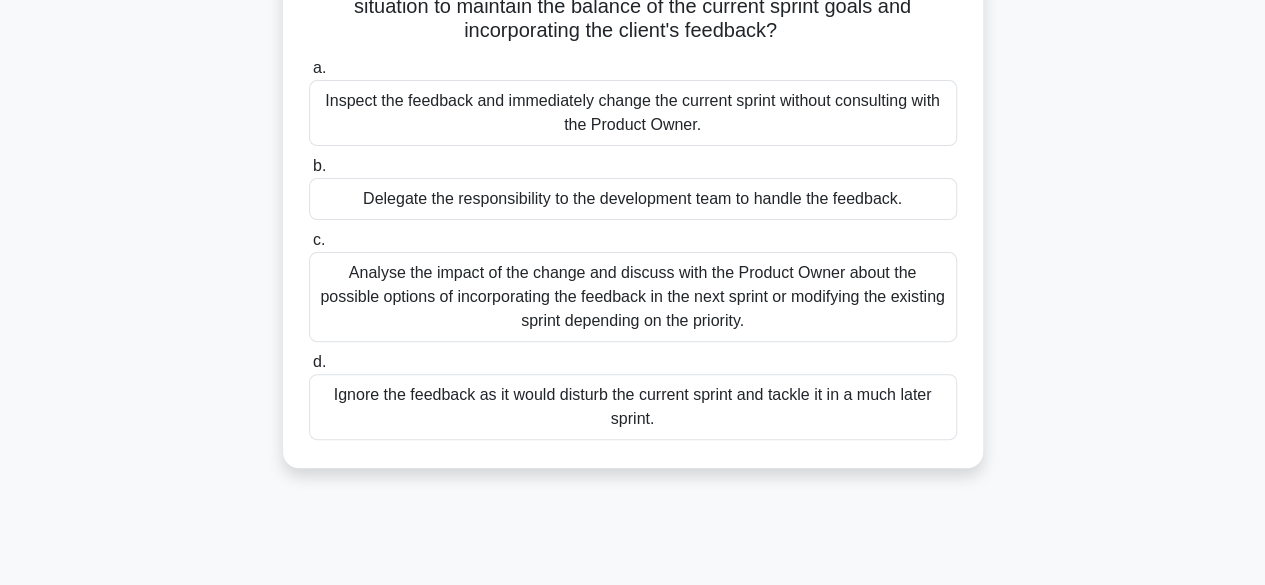 scroll, scrollTop: 208, scrollLeft: 0, axis: vertical 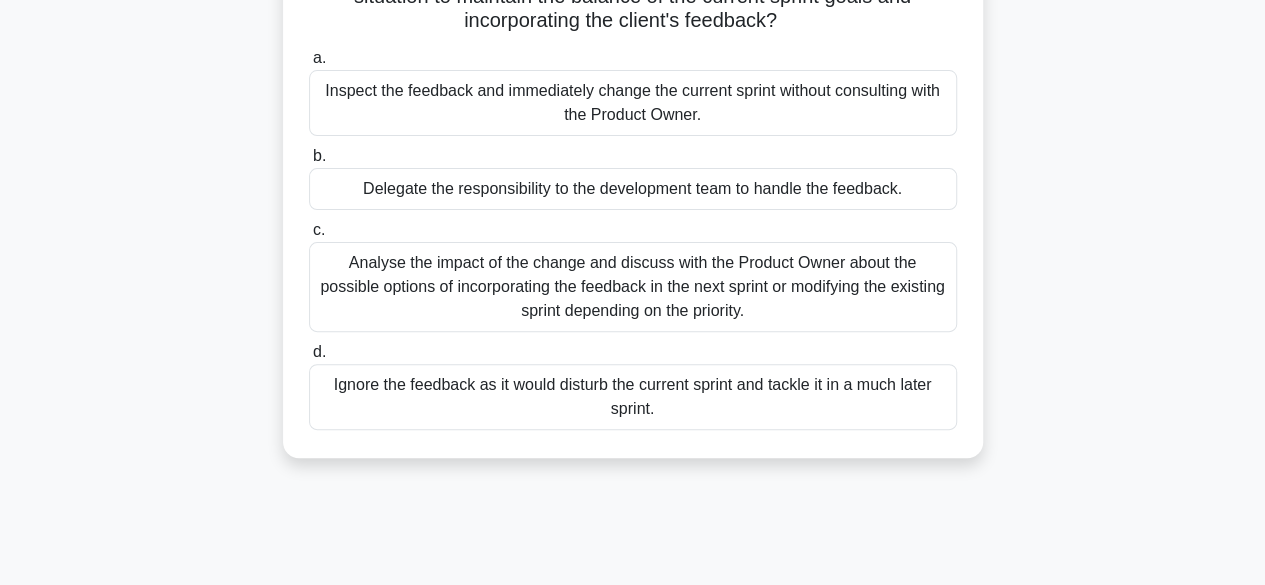 click on "Analyse the impact of the change and discuss with the Product Owner about the possible options of incorporating the feedback in the next sprint or modifying the existing sprint depending on the priority." at bounding box center (633, 287) 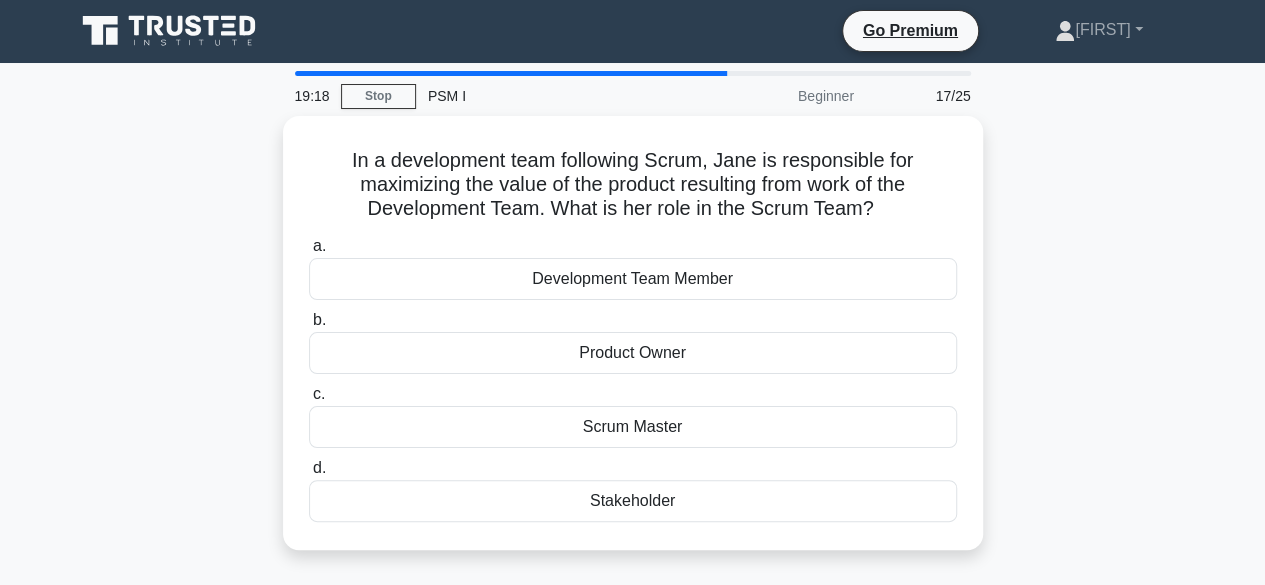 scroll, scrollTop: 0, scrollLeft: 0, axis: both 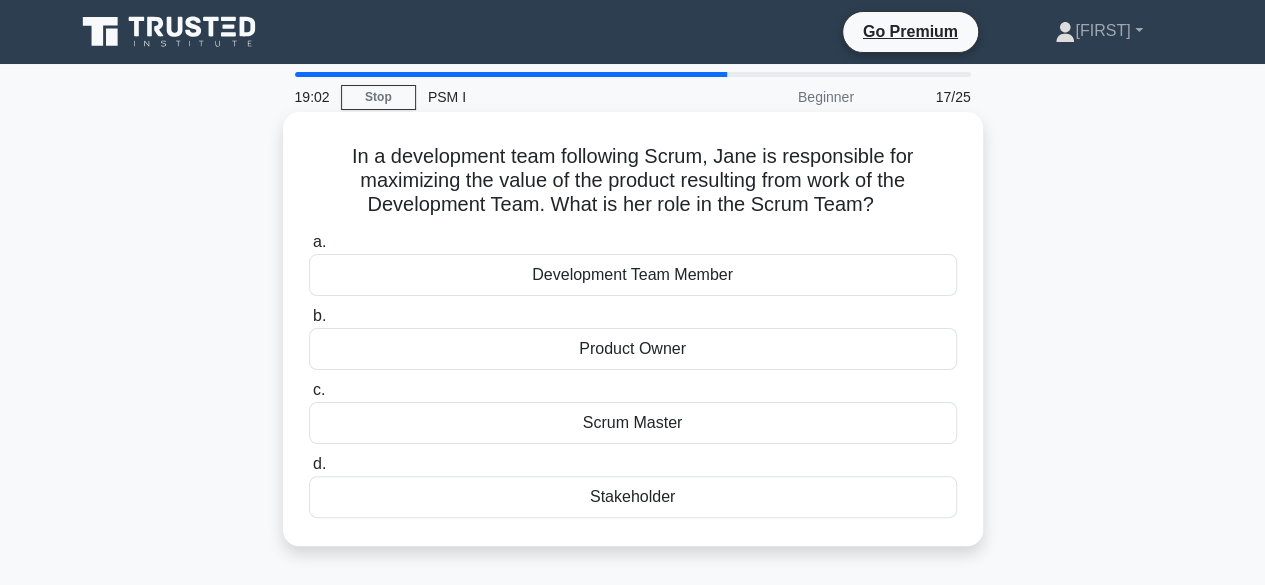 click on "Scrum Master" at bounding box center [633, 423] 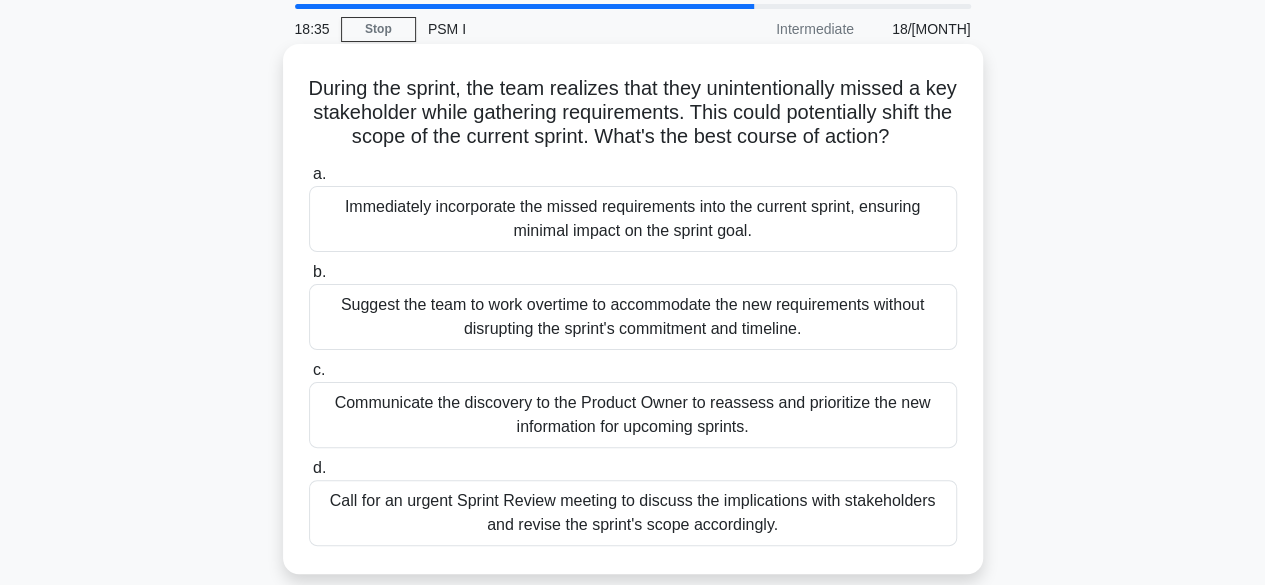 scroll, scrollTop: 73, scrollLeft: 0, axis: vertical 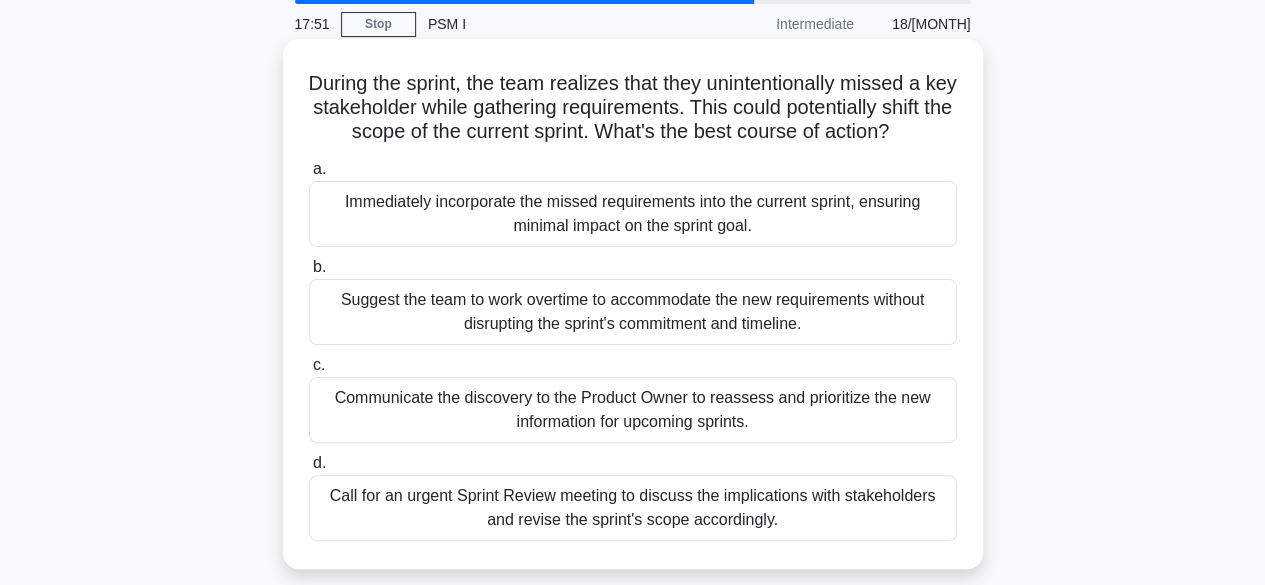 click on "Communicate the discovery to the Product Owner to reassess and prioritize the new information for upcoming sprints." at bounding box center [633, 410] 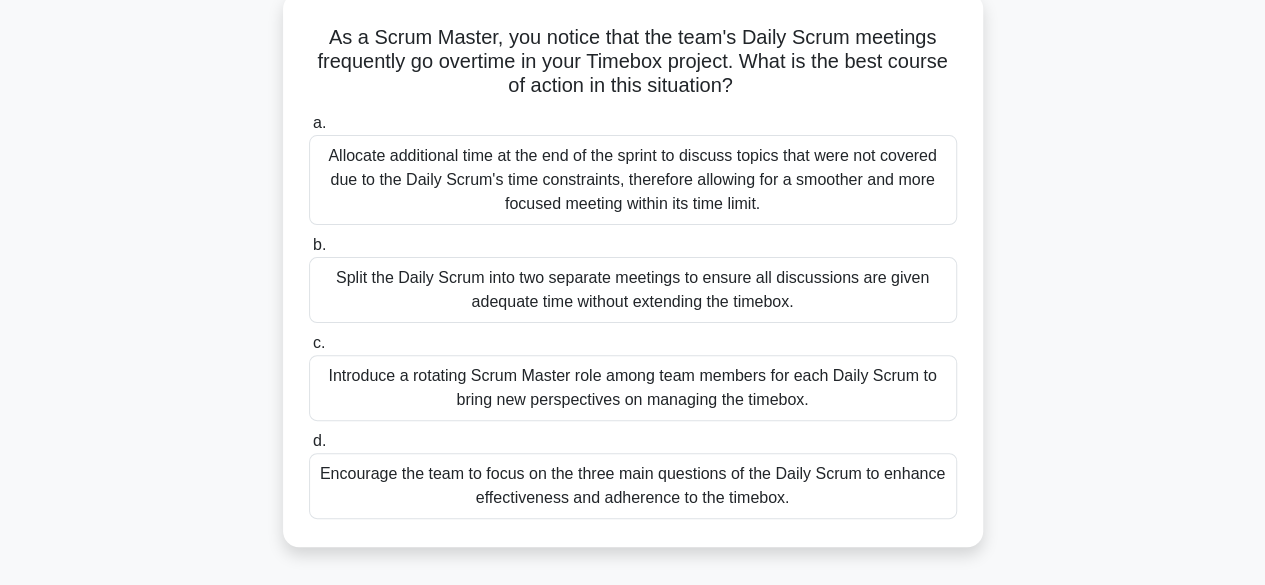 scroll, scrollTop: 127, scrollLeft: 0, axis: vertical 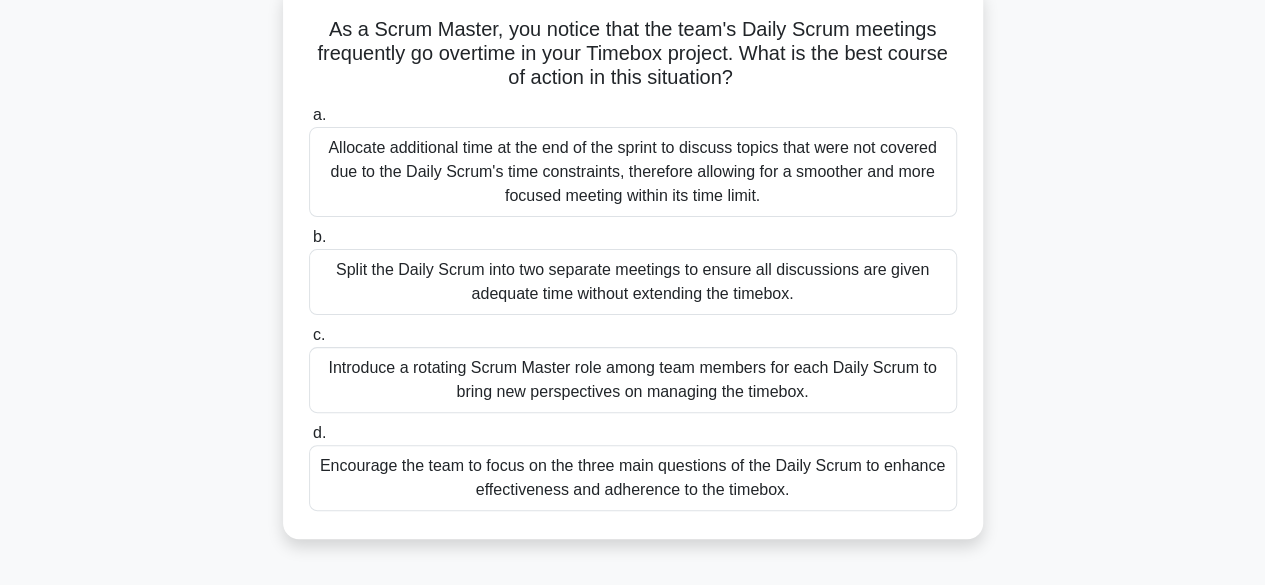 click on "Split the Daily Scrum into two separate meetings to ensure all discussions are given adequate time without extending the timebox." at bounding box center [633, 282] 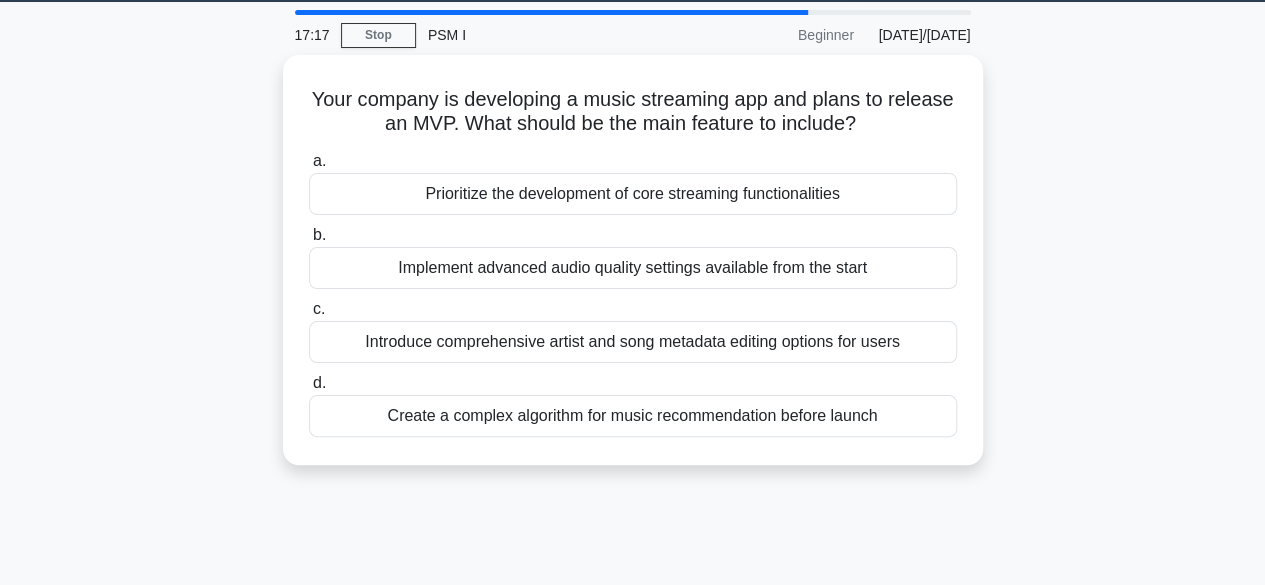 scroll, scrollTop: 0, scrollLeft: 0, axis: both 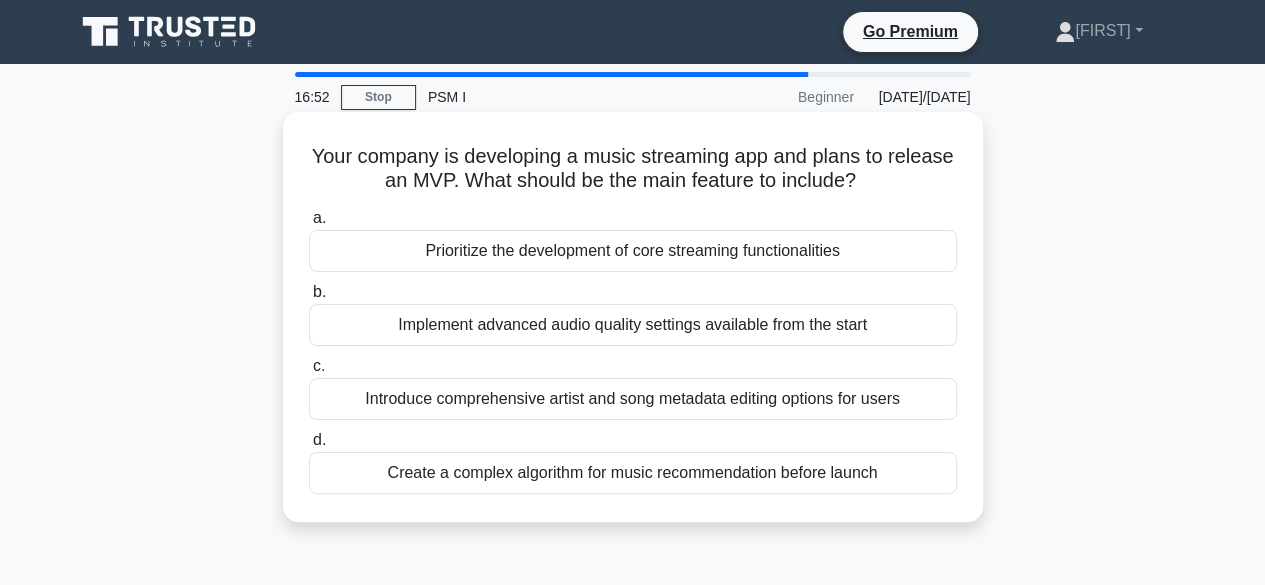 click on "Implement advanced audio quality settings available from the start" at bounding box center [633, 325] 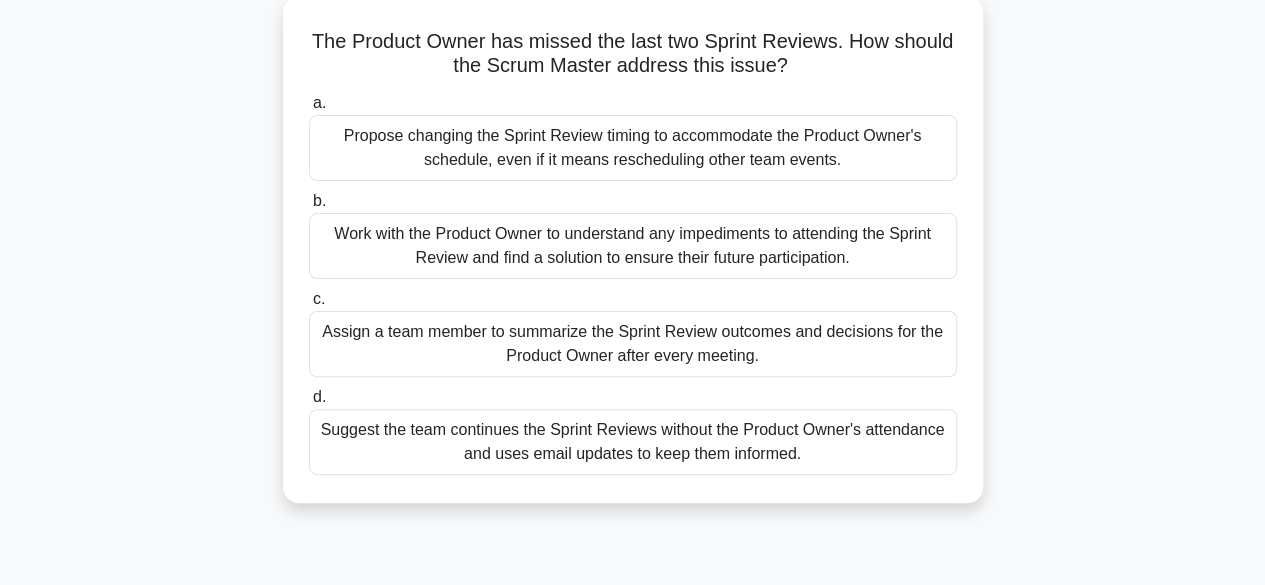 scroll, scrollTop: 124, scrollLeft: 0, axis: vertical 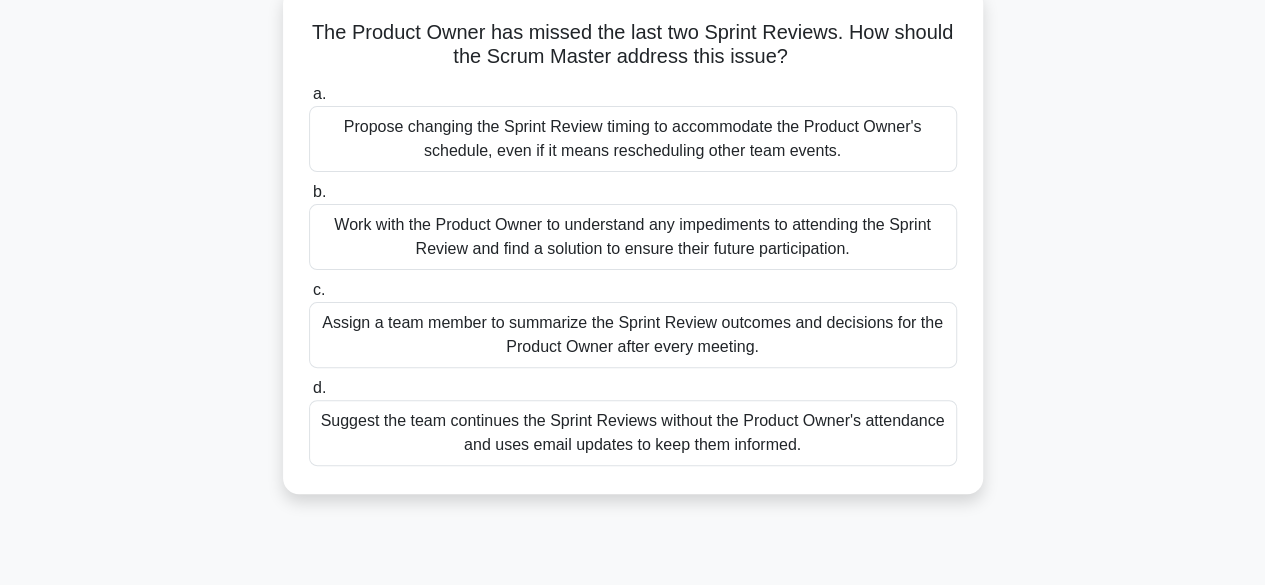 click on "Propose changing the Sprint Review timing to accommodate the Product Owner's schedule, even if it means rescheduling other team events." at bounding box center [633, 139] 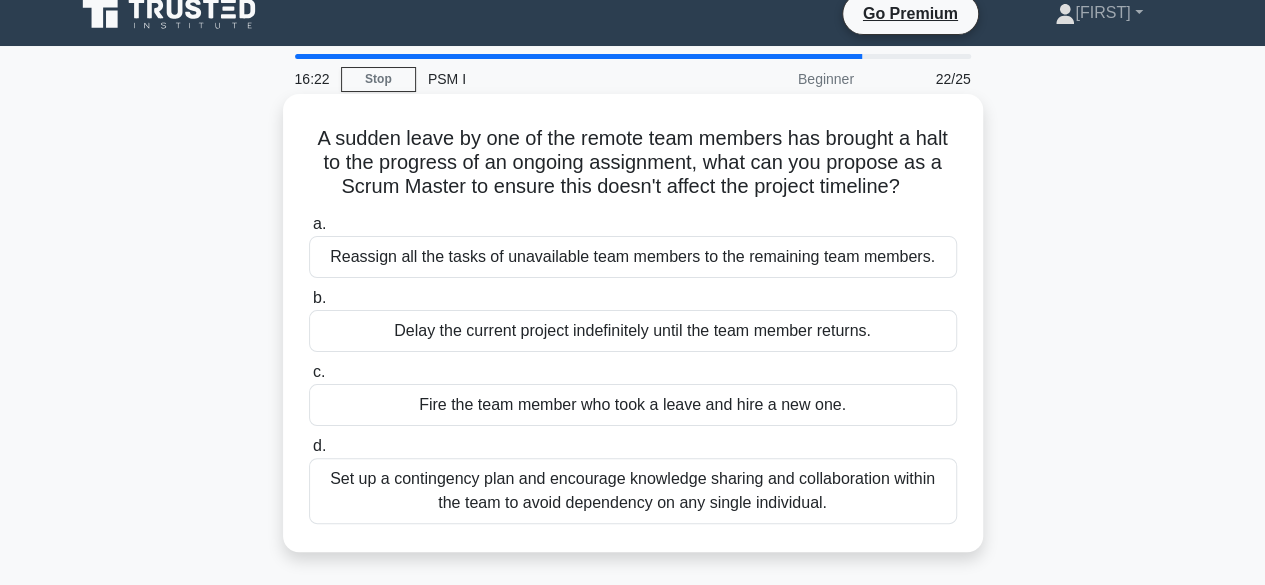 scroll, scrollTop: 0, scrollLeft: 0, axis: both 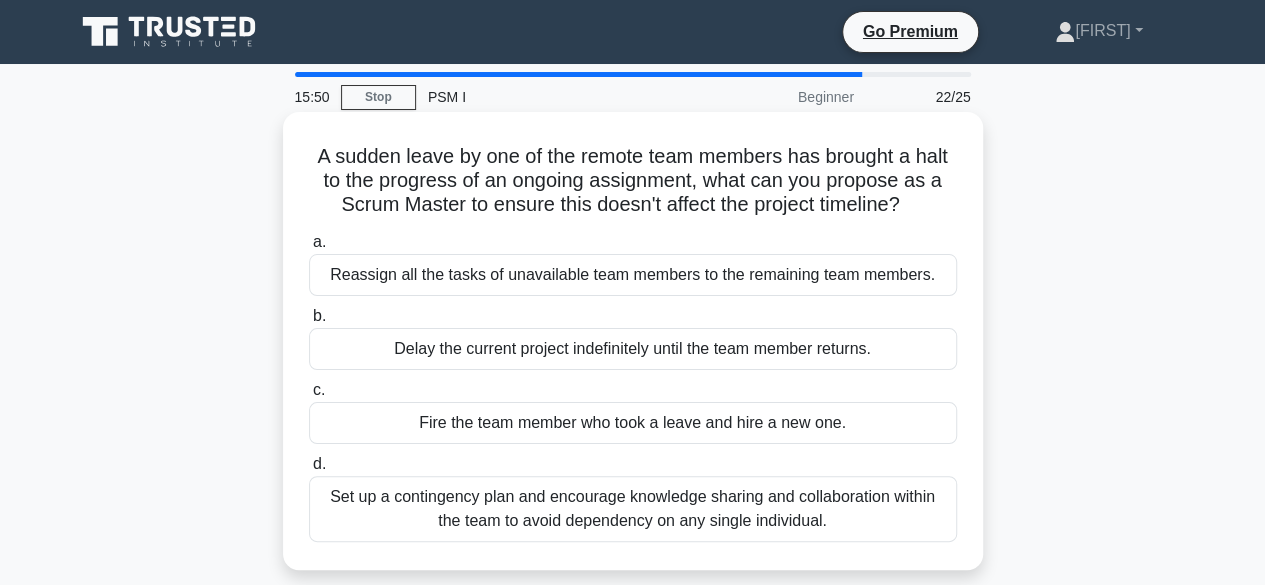 click on "Set up a contingency plan and encourage knowledge sharing and collaboration within the team to avoid dependency on any single individual." at bounding box center (633, 509) 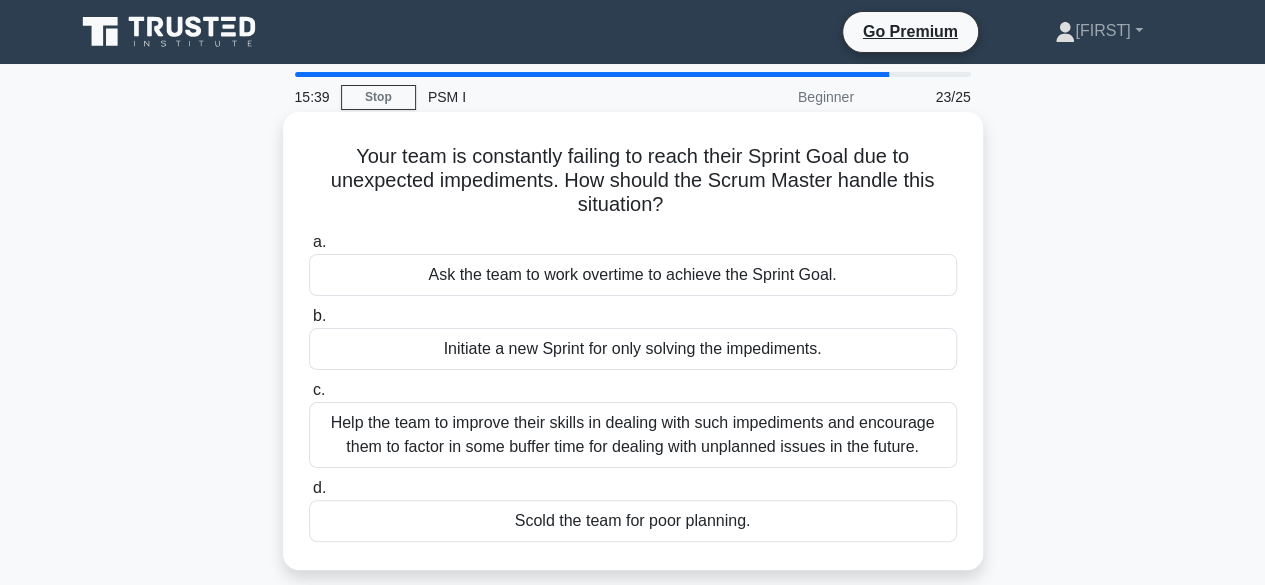 click on "Help the team to improve their skills in dealing with such impediments and encourage them to factor in some buffer time for dealing with unplanned issues in the future." at bounding box center (633, 435) 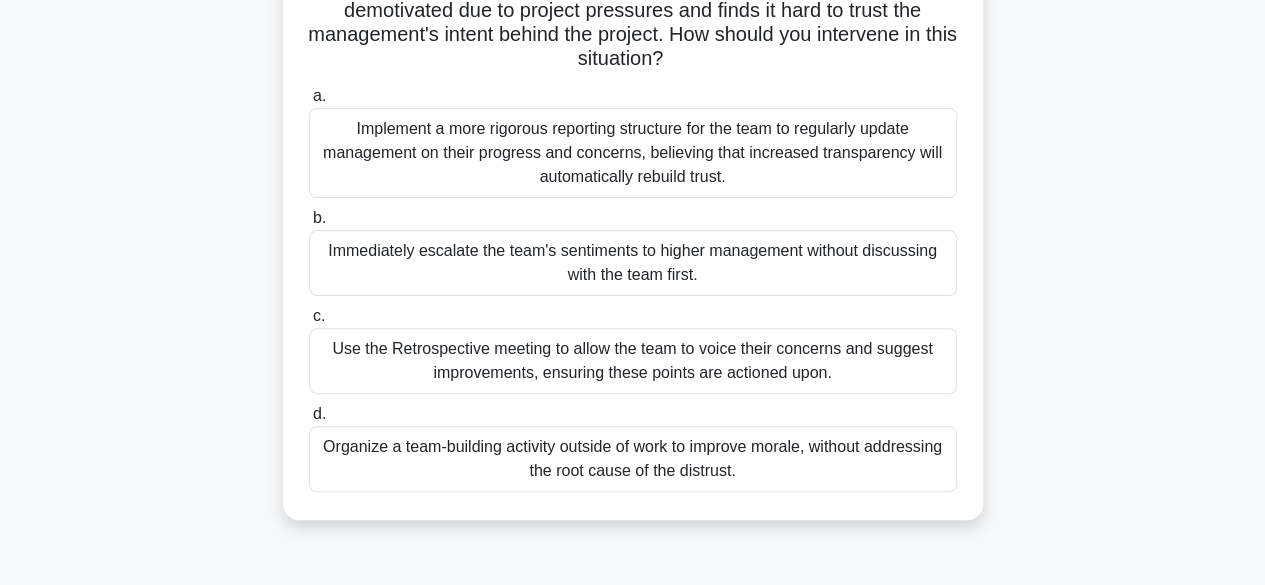scroll, scrollTop: 173, scrollLeft: 0, axis: vertical 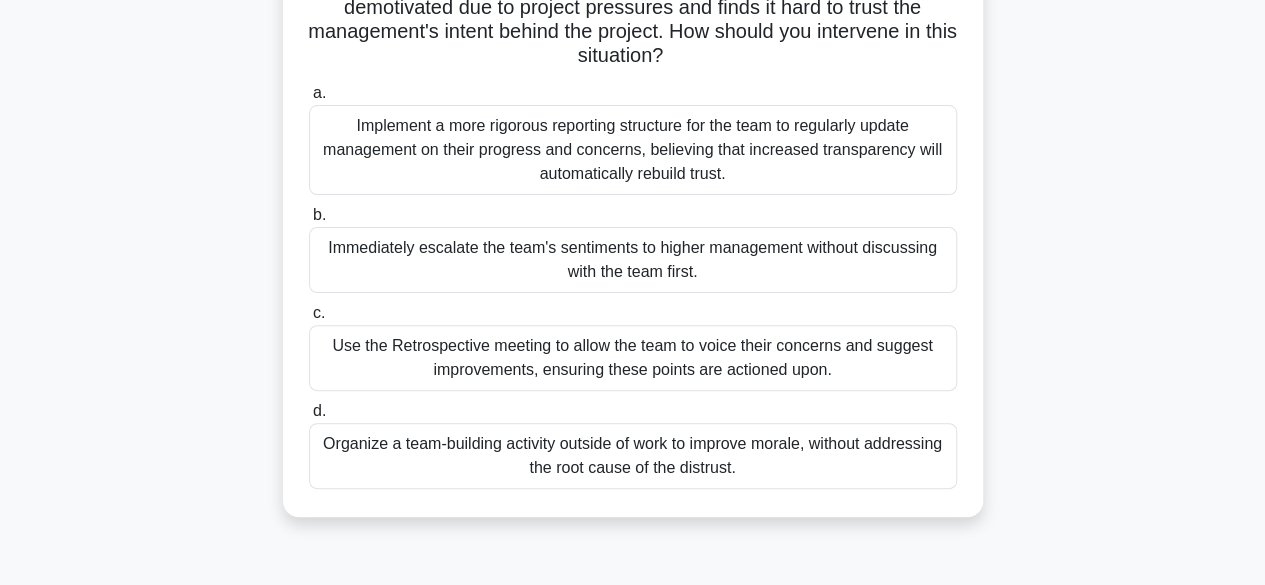 click on "Organize a team-building activity outside of work to improve morale, without addressing the root cause of the distrust." at bounding box center (633, 456) 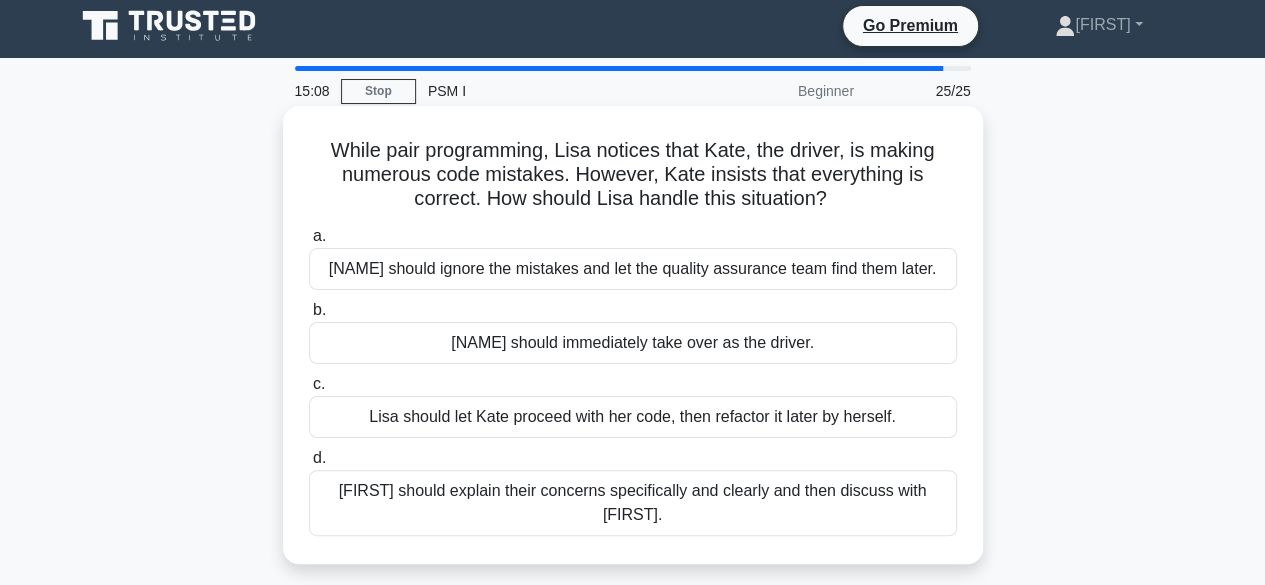 scroll, scrollTop: 0, scrollLeft: 0, axis: both 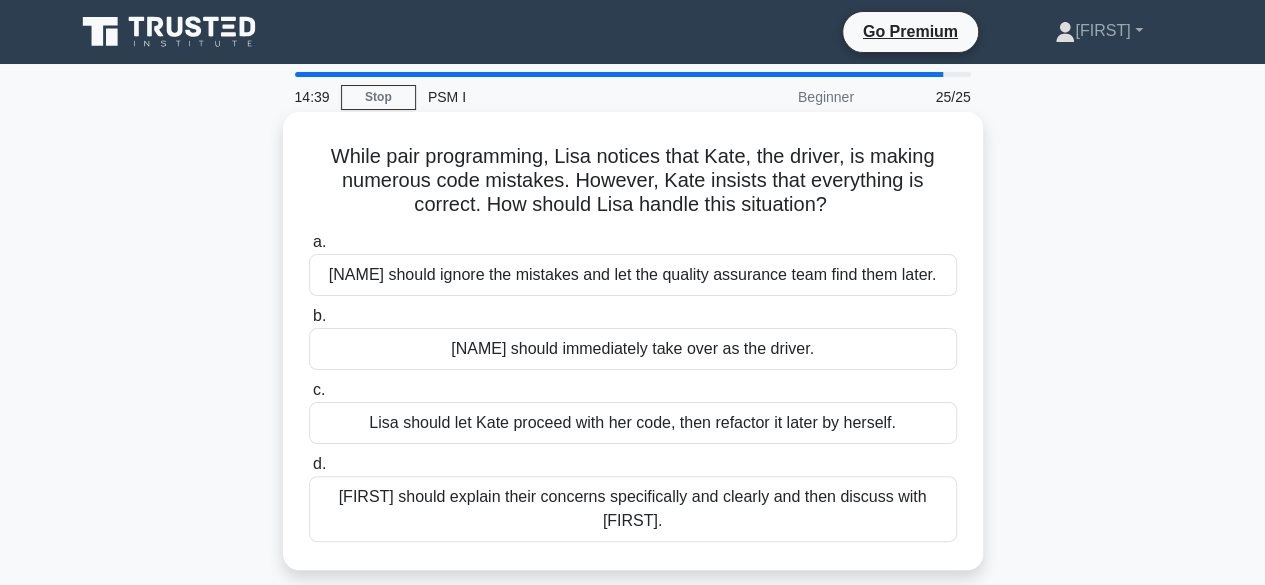 click on "Lisa should explain her concerns specifically and clearly and then discuss with Kate." at bounding box center (633, 509) 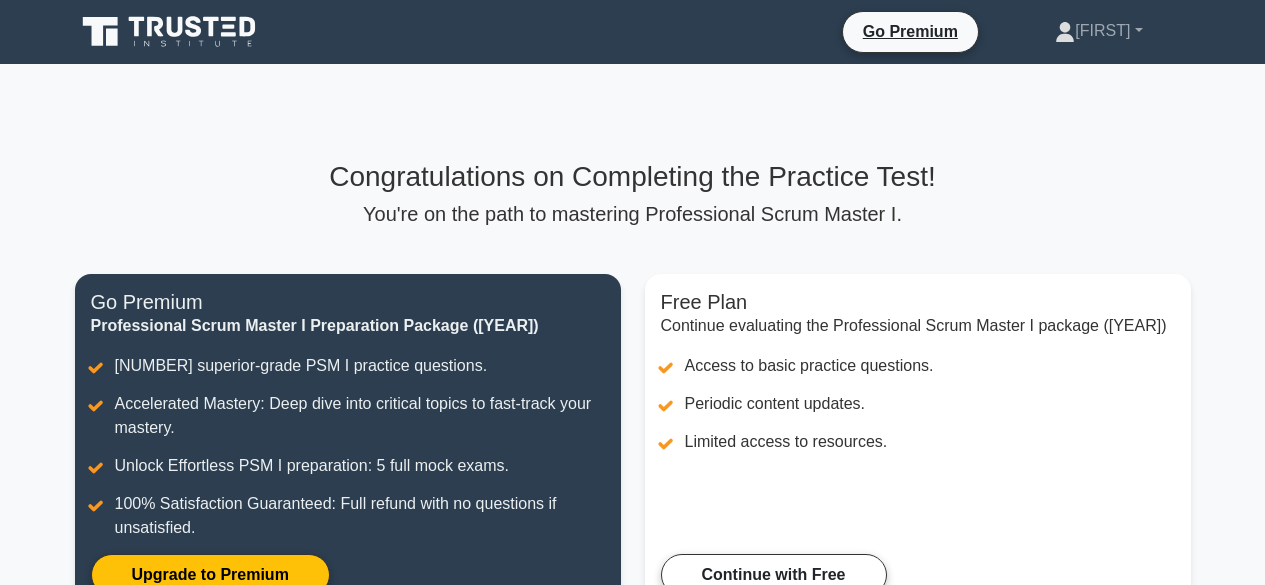 scroll, scrollTop: 183, scrollLeft: 0, axis: vertical 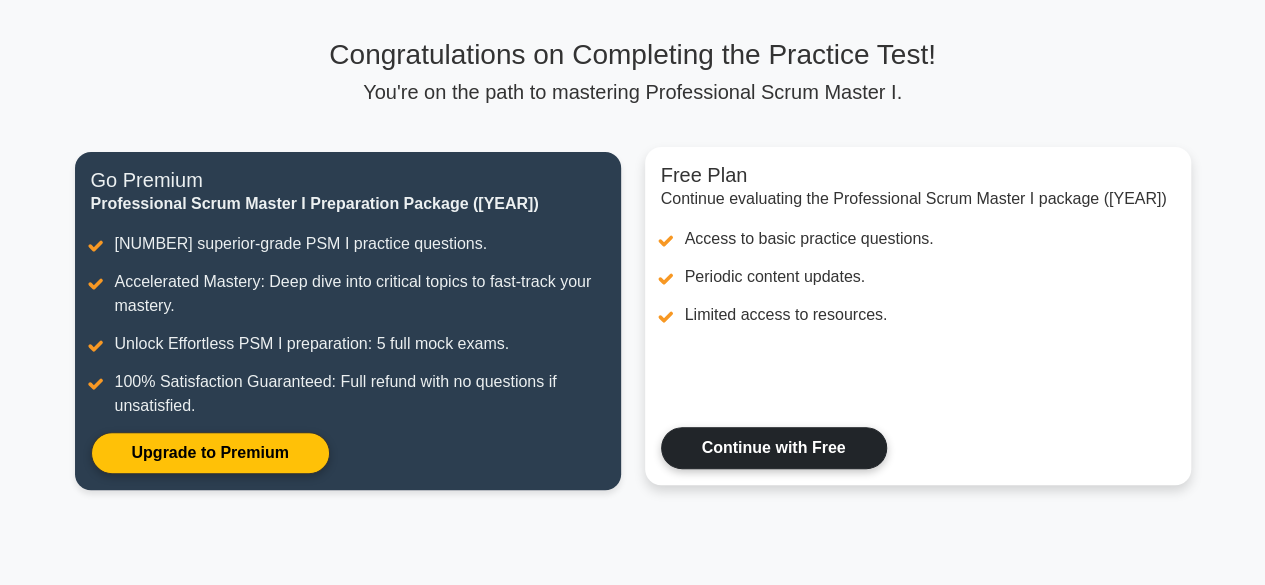 click on "Continue with Free" at bounding box center [774, 448] 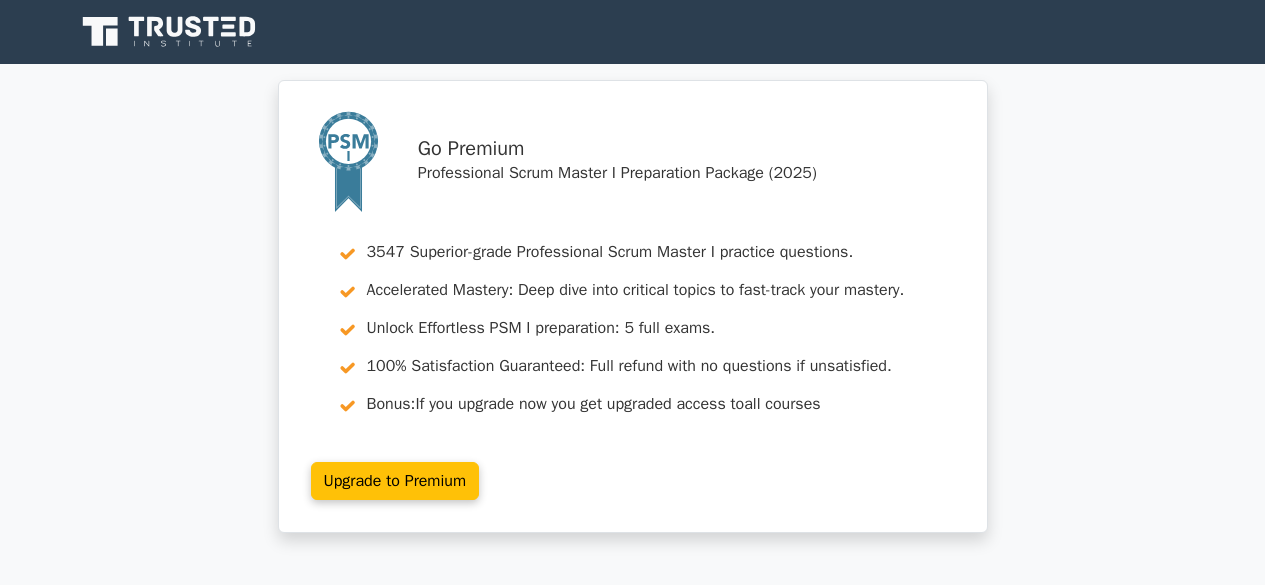 scroll, scrollTop: 0, scrollLeft: 0, axis: both 